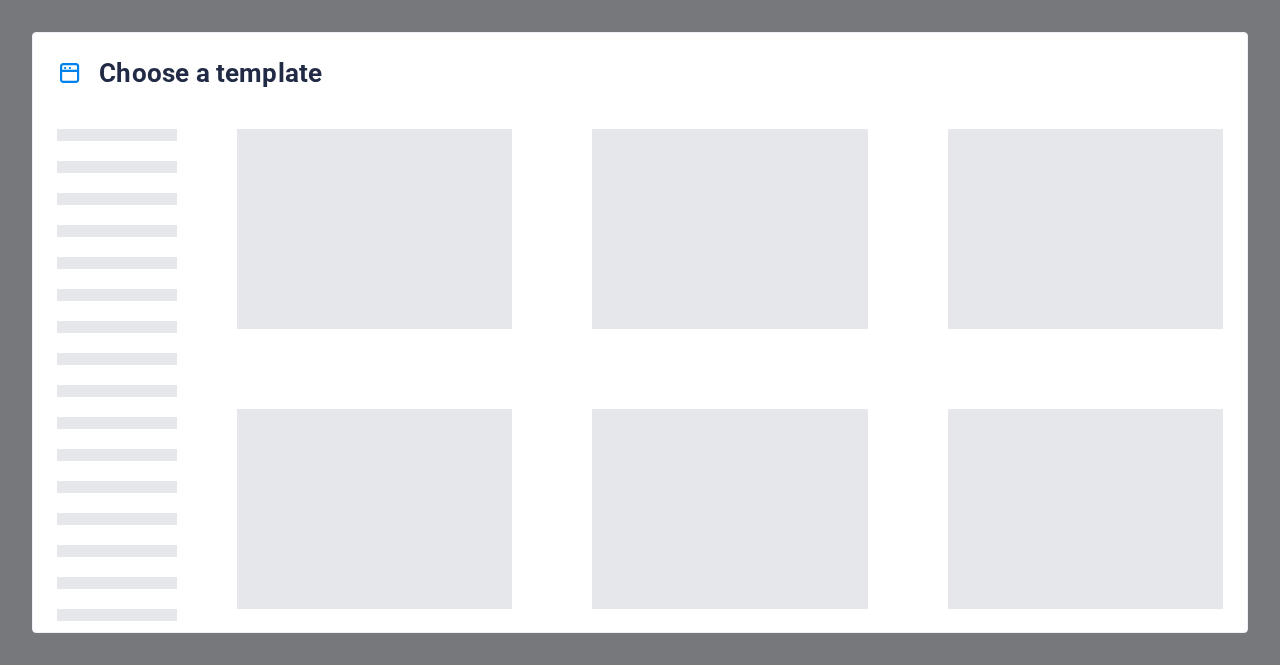 scroll, scrollTop: 0, scrollLeft: 0, axis: both 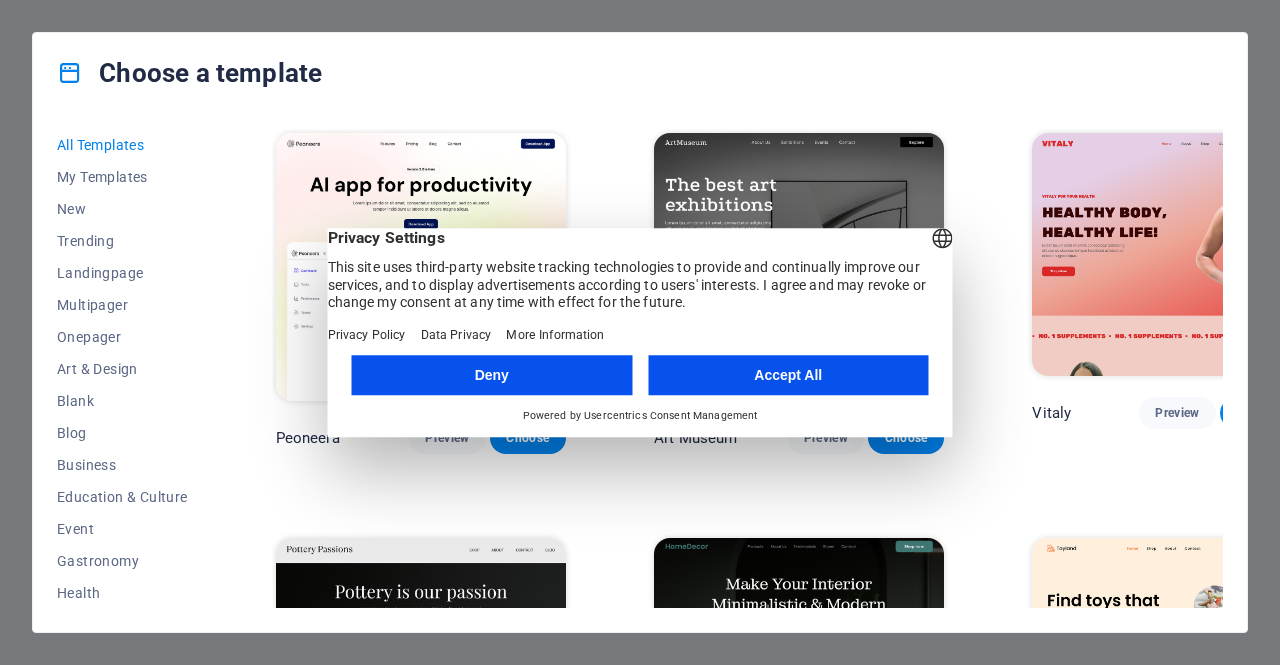 click on "Accept All" at bounding box center (788, 375) 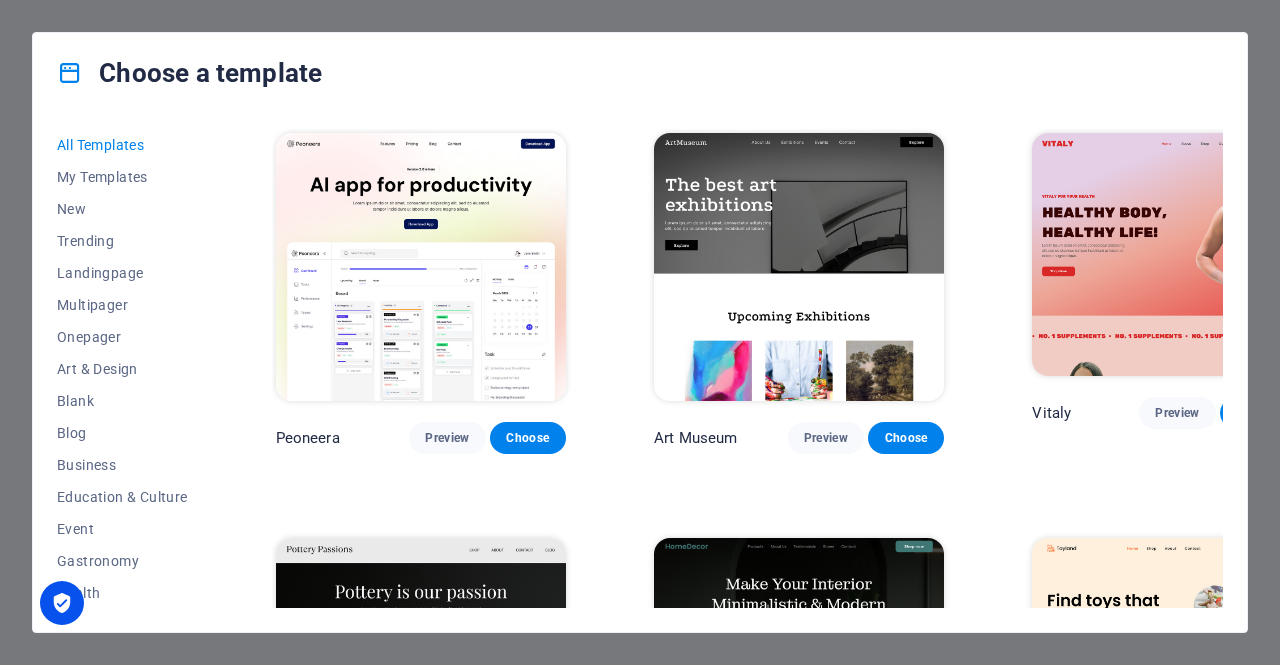 click at bounding box center (799, 672) 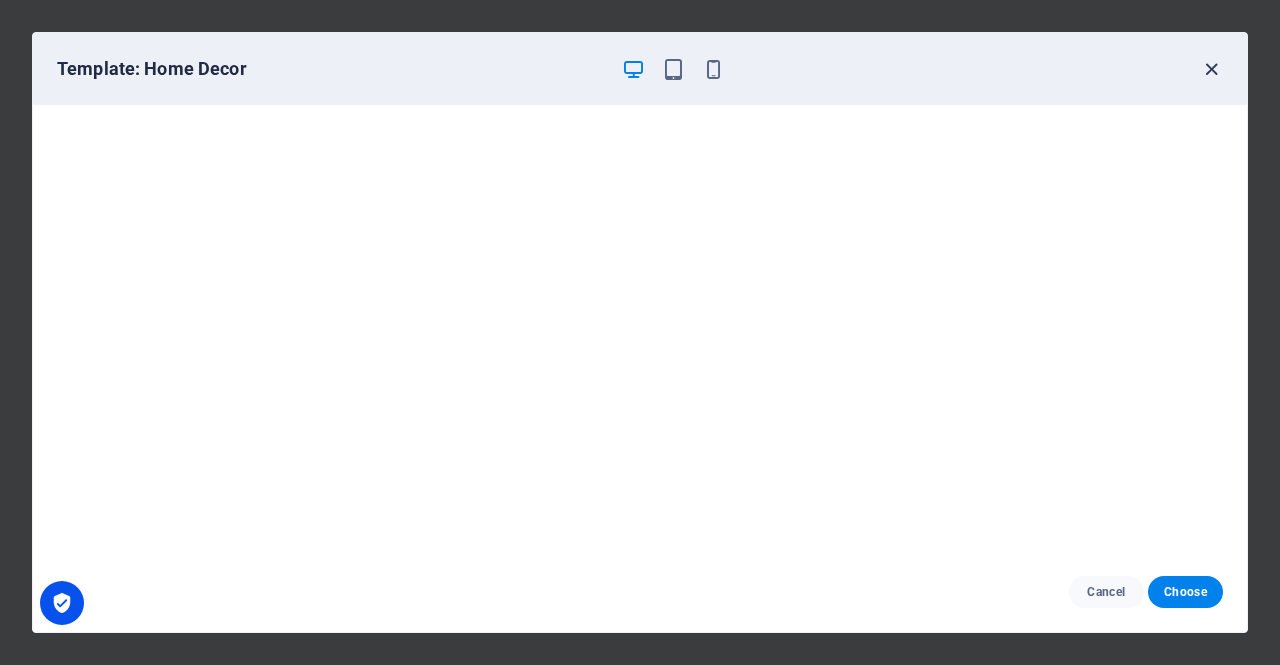 click at bounding box center [1211, 69] 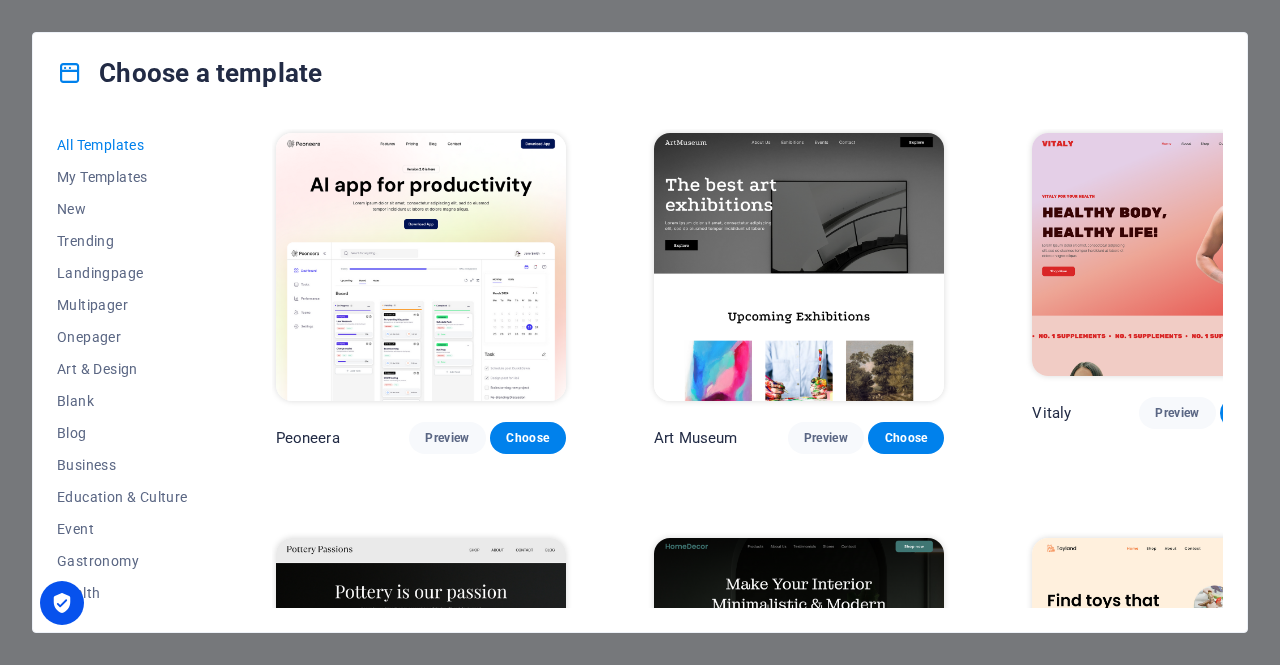 scroll, scrollTop: 352, scrollLeft: 0, axis: vertical 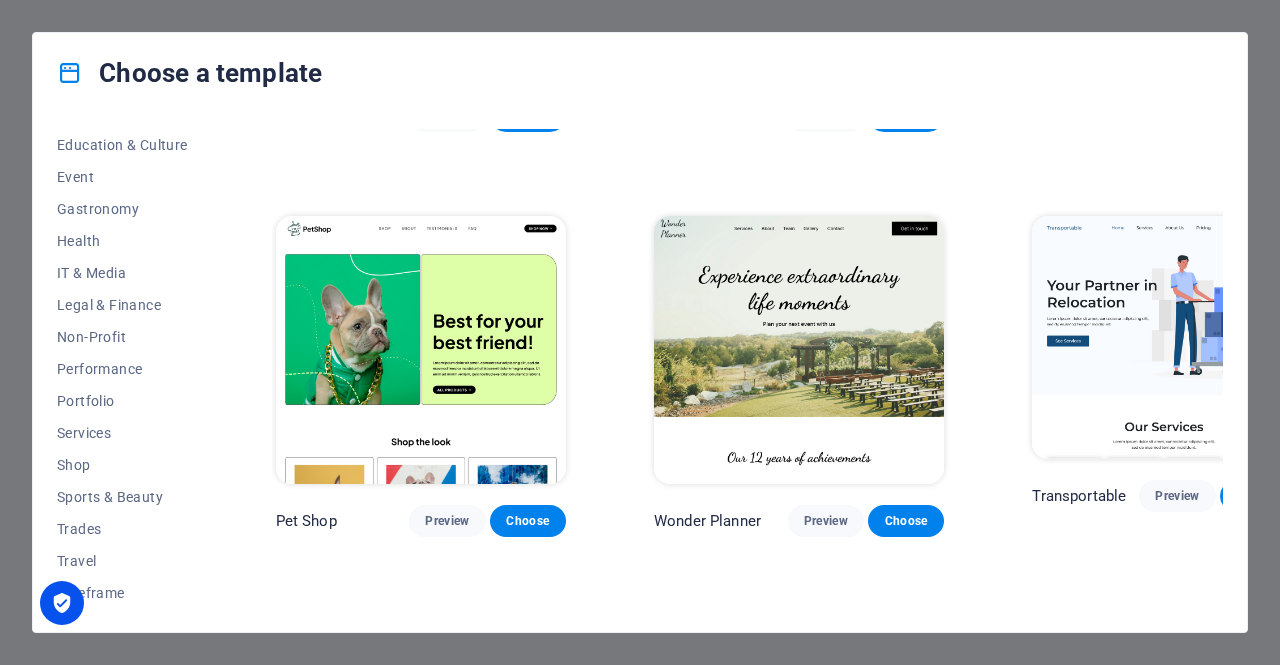 drag, startPoint x: 1218, startPoint y: 155, endPoint x: 1220, endPoint y: 185, distance: 30.066593 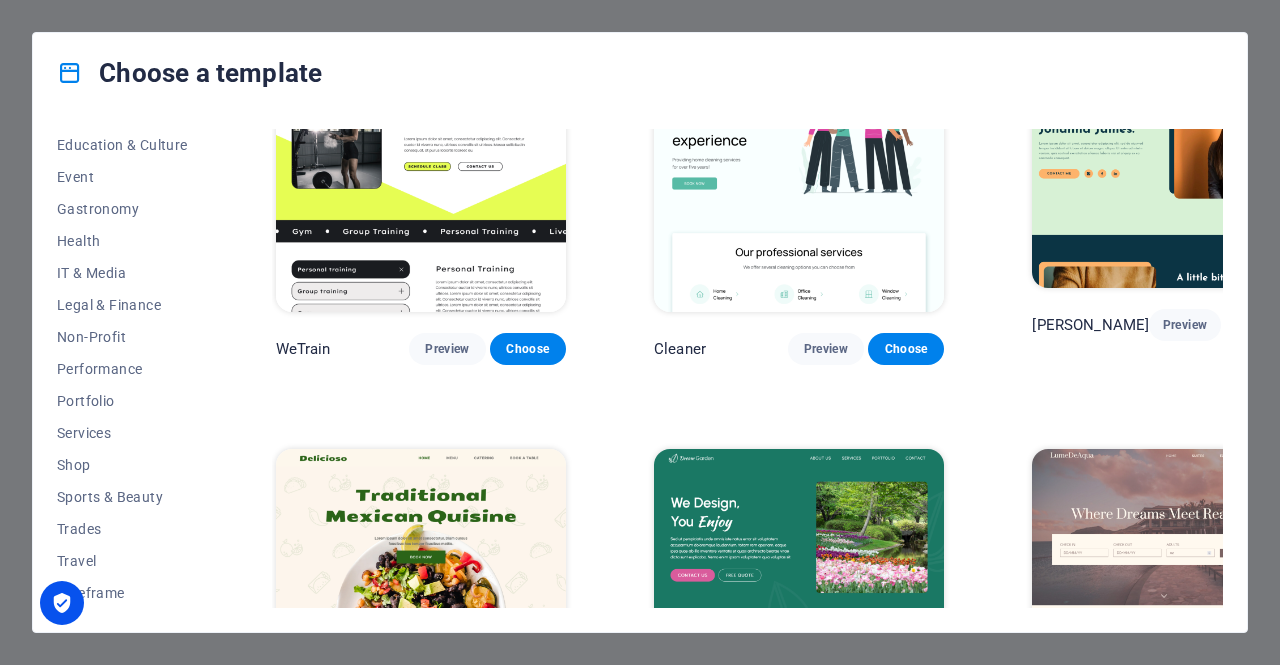 scroll, scrollTop: 2960, scrollLeft: 0, axis: vertical 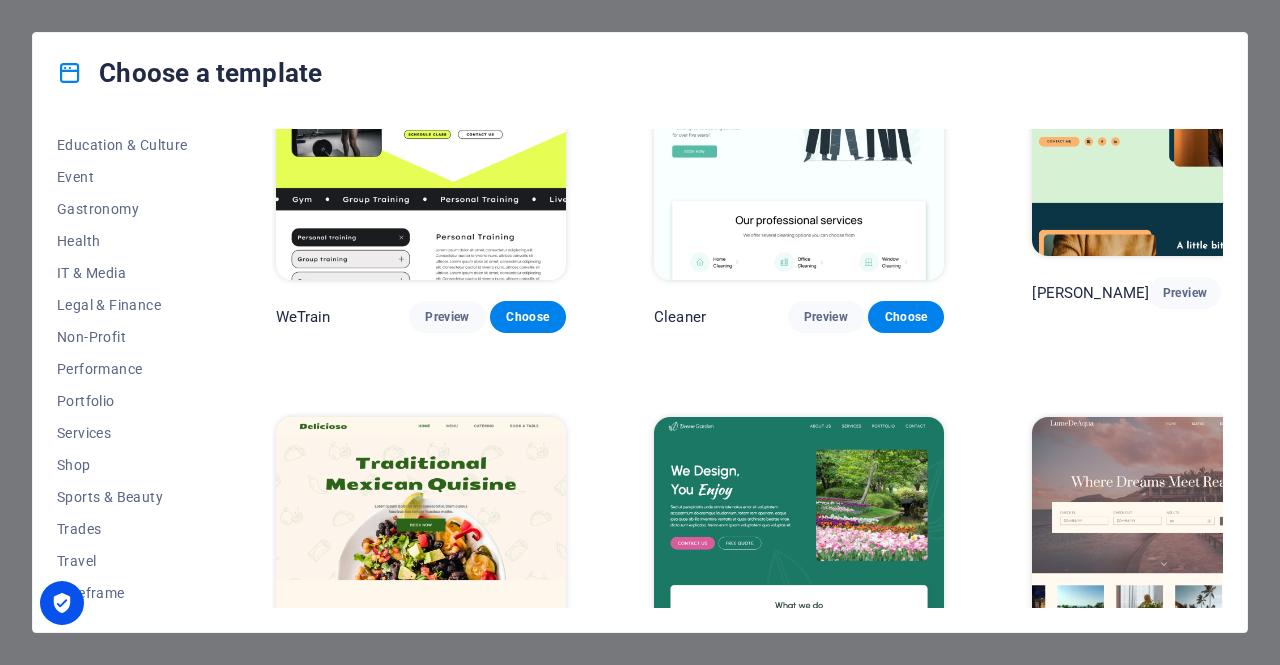 click on "Preview" at bounding box center [1177, 697] 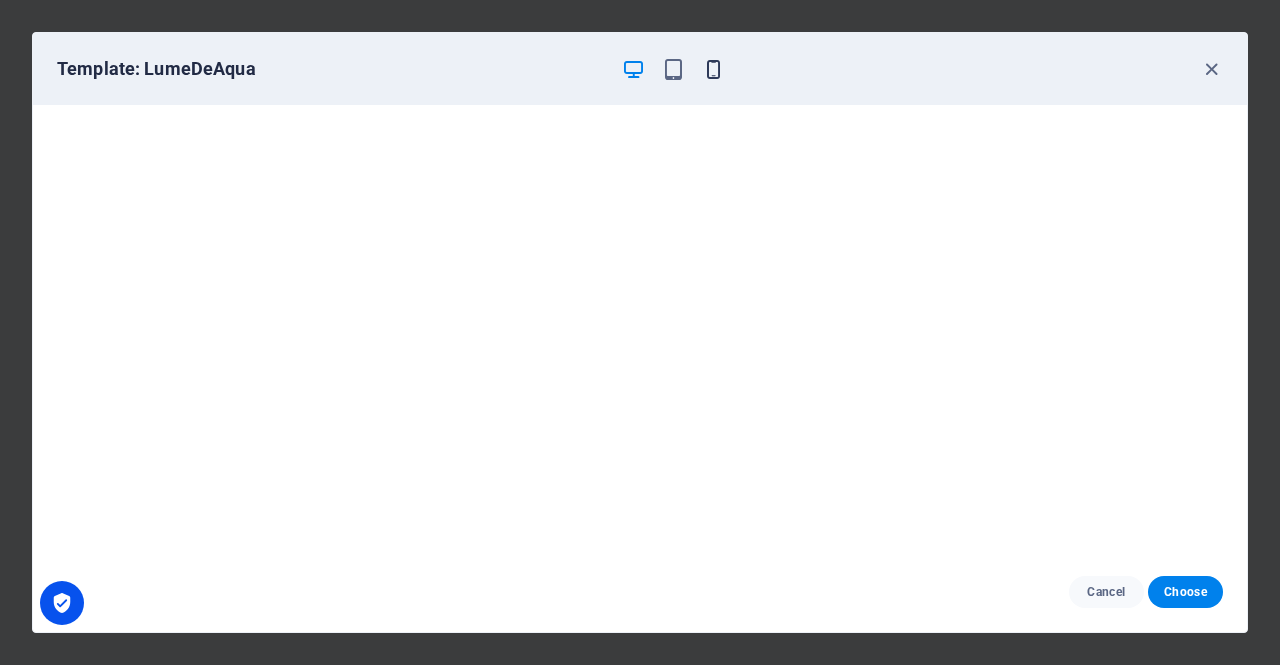 click at bounding box center [713, 69] 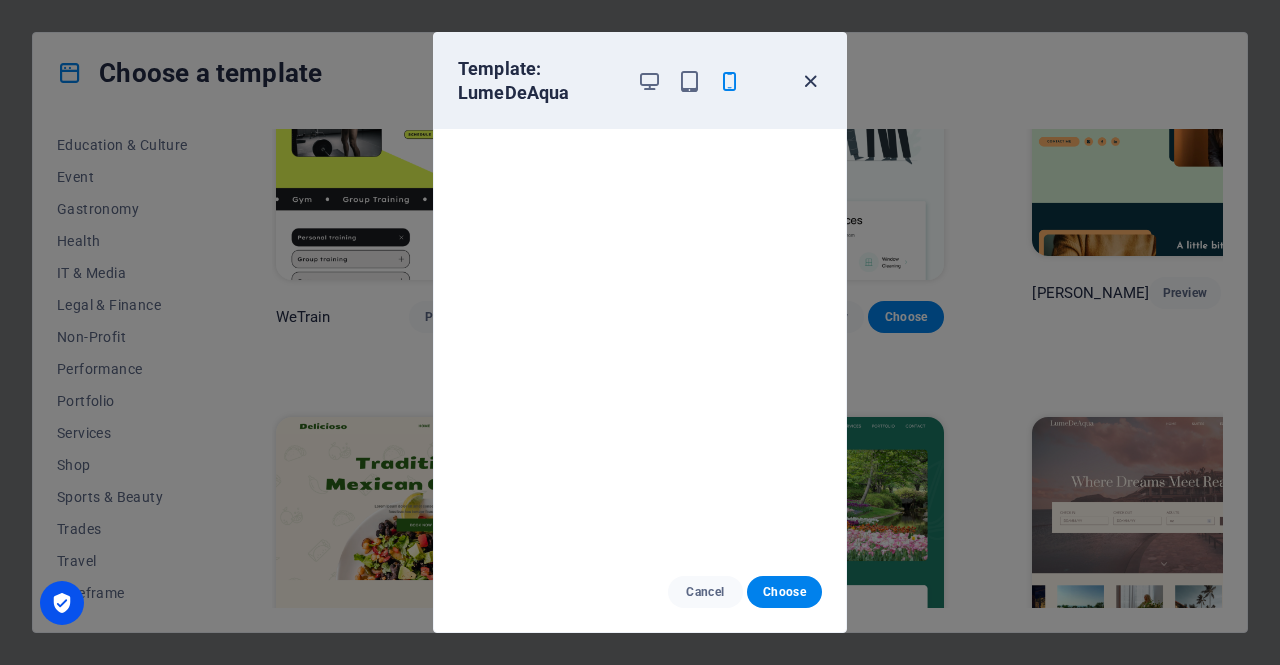 click at bounding box center [810, 81] 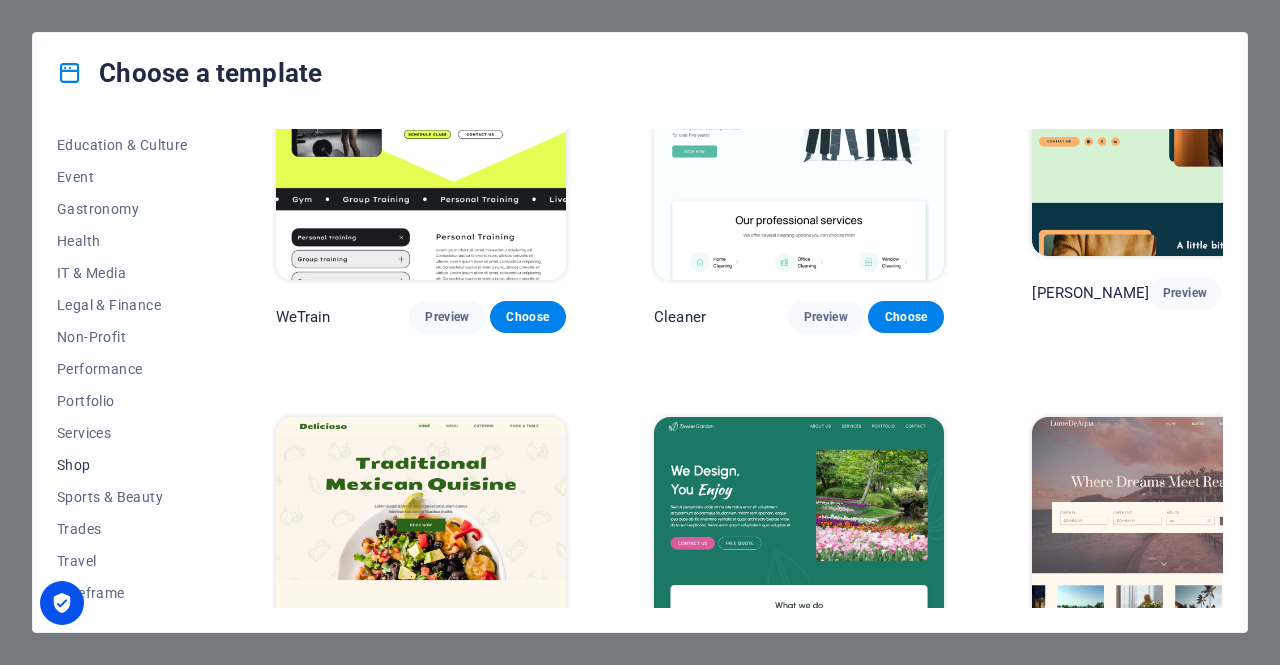 click on "Shop" at bounding box center [122, 465] 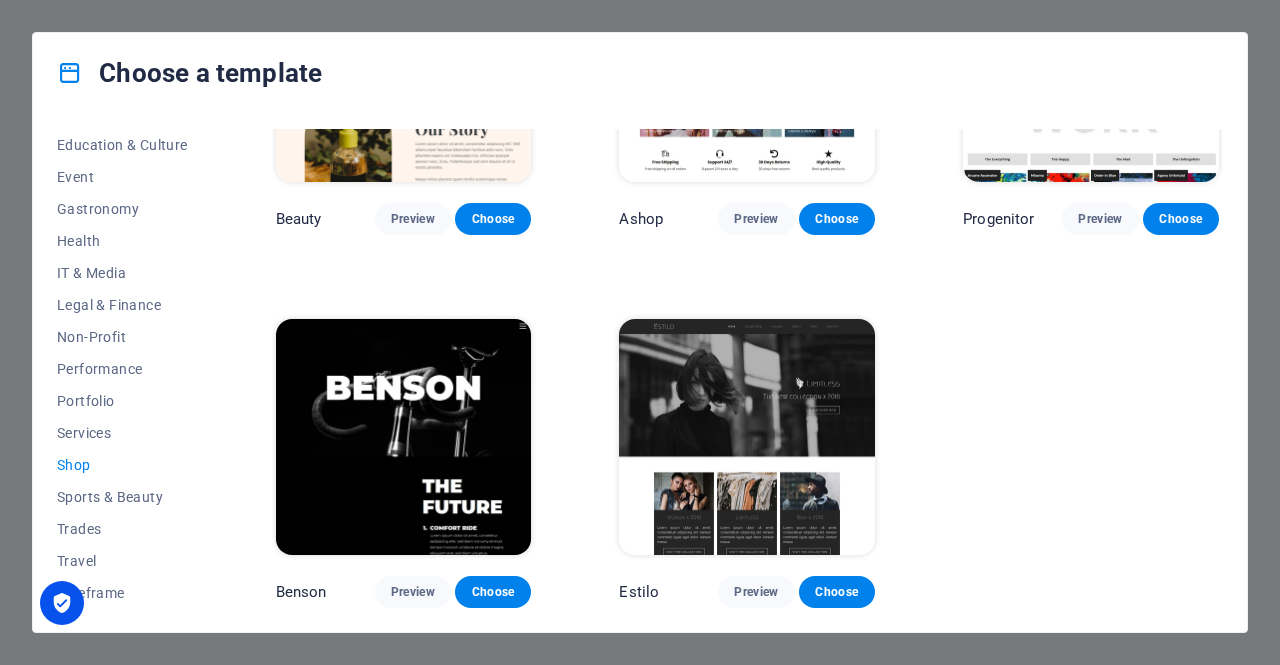 scroll, scrollTop: 929, scrollLeft: 0, axis: vertical 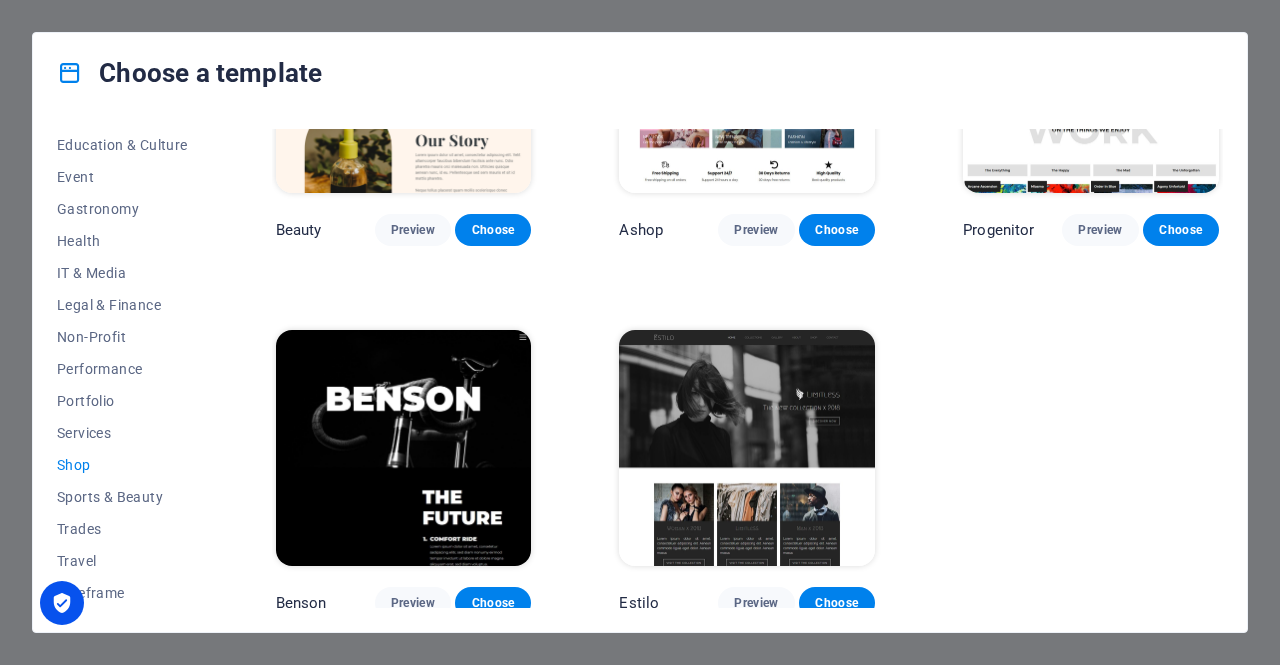click on "Vitaly Preview Choose Pottery Passions Preview Choose Home Decor Preview Choose Toyland Preview Choose Pet Shop Preview Choose Flower Shop Preview Choose Beauty Preview Choose Ashop Preview Choose Progenitor Preview Choose [PERSON_NAME] Preview Choose Estilo Preview Choose" at bounding box center (747, -91) 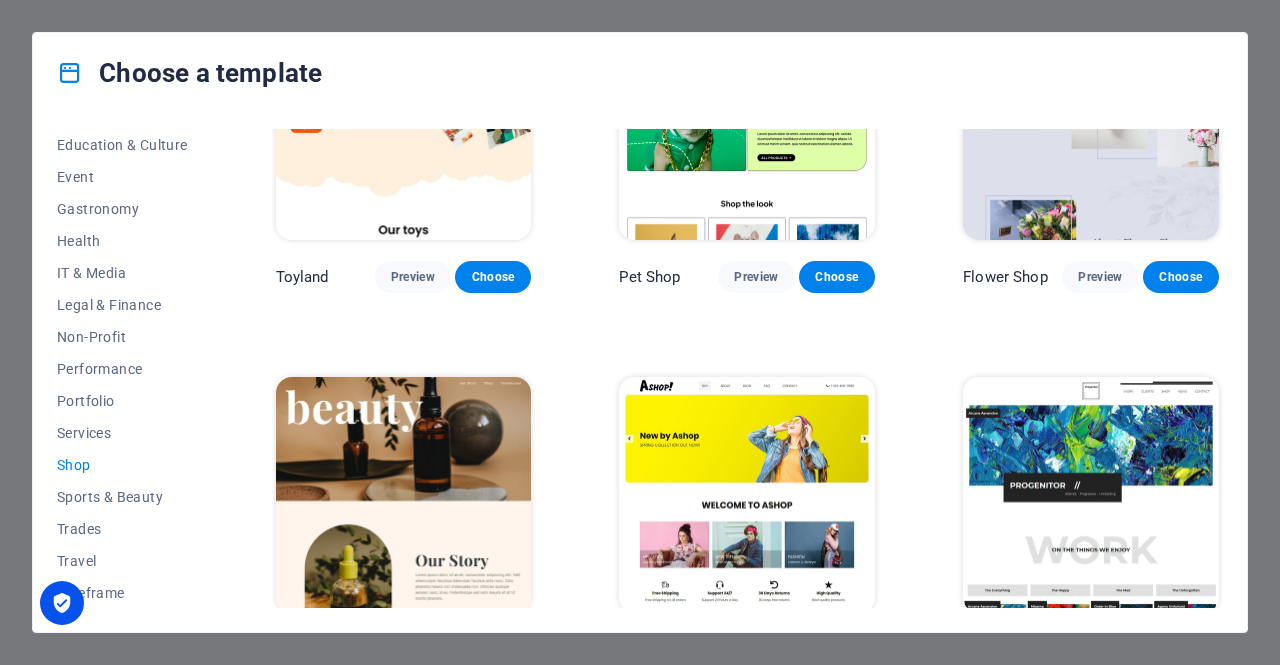 click at bounding box center (747, 495) 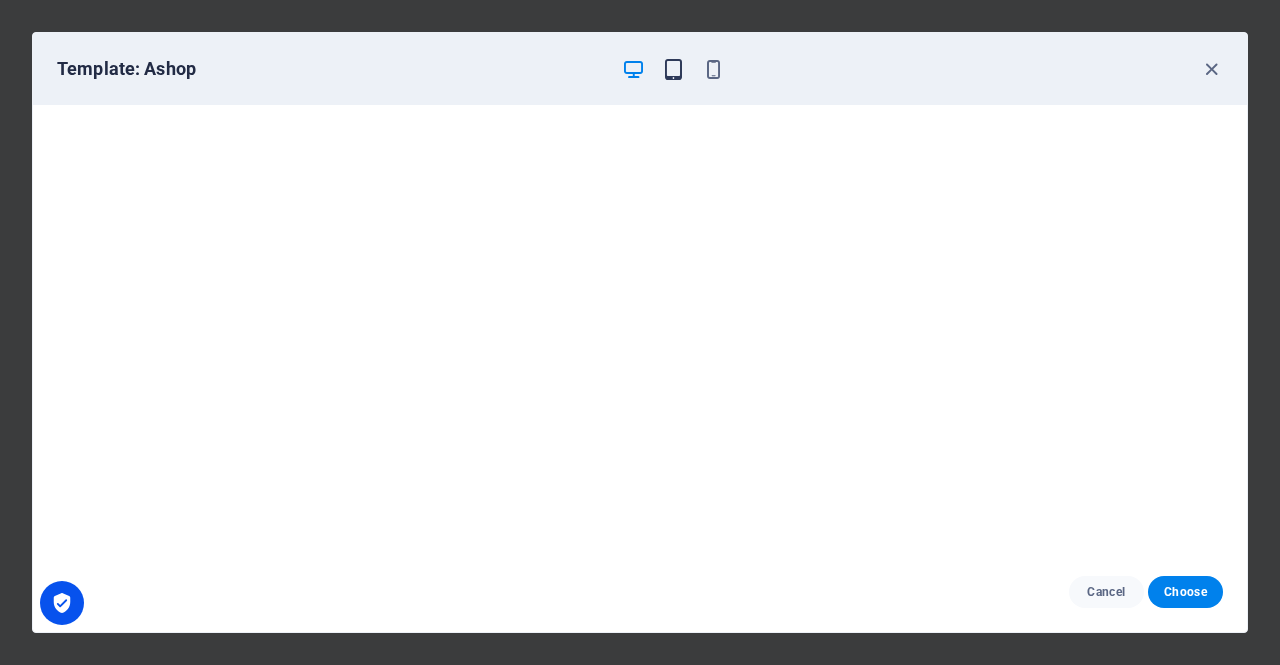 click at bounding box center (673, 69) 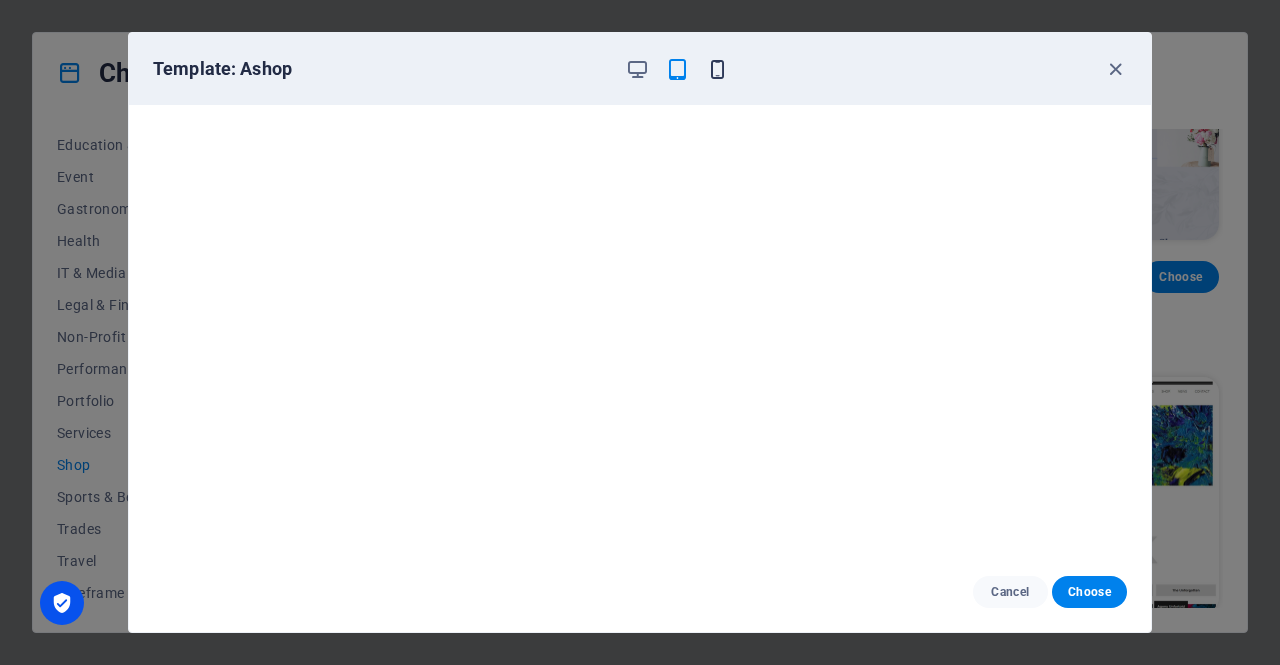 click at bounding box center (717, 69) 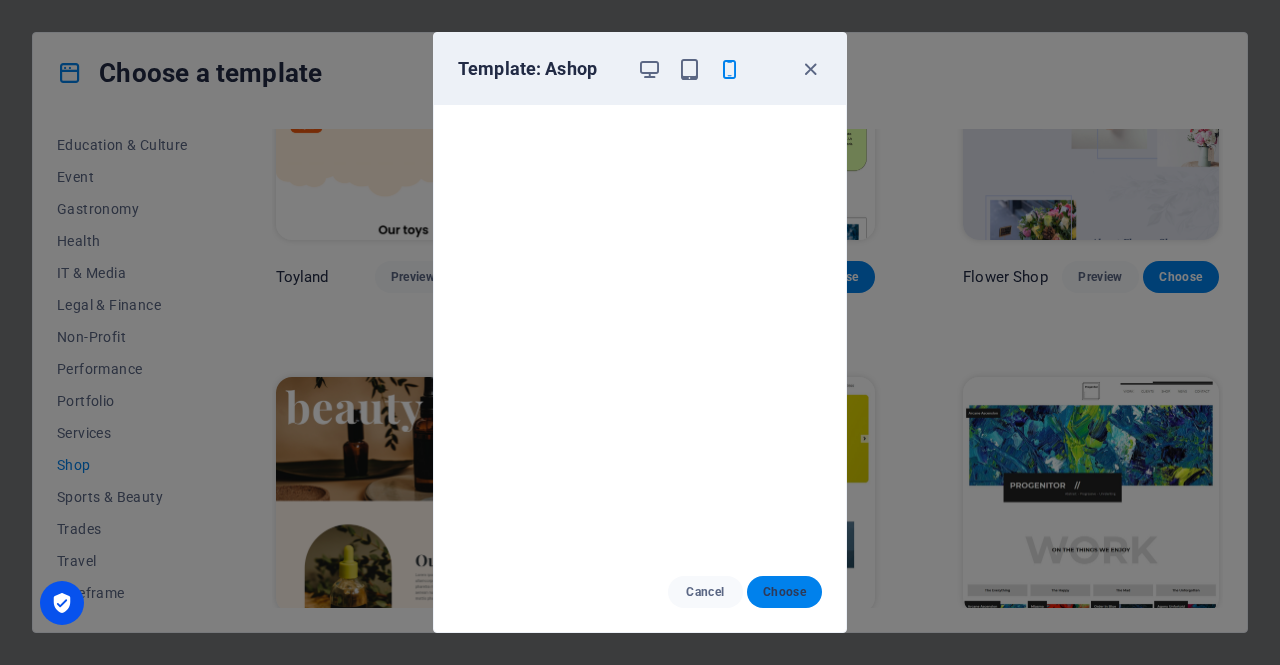 click on "Choose" at bounding box center [784, 592] 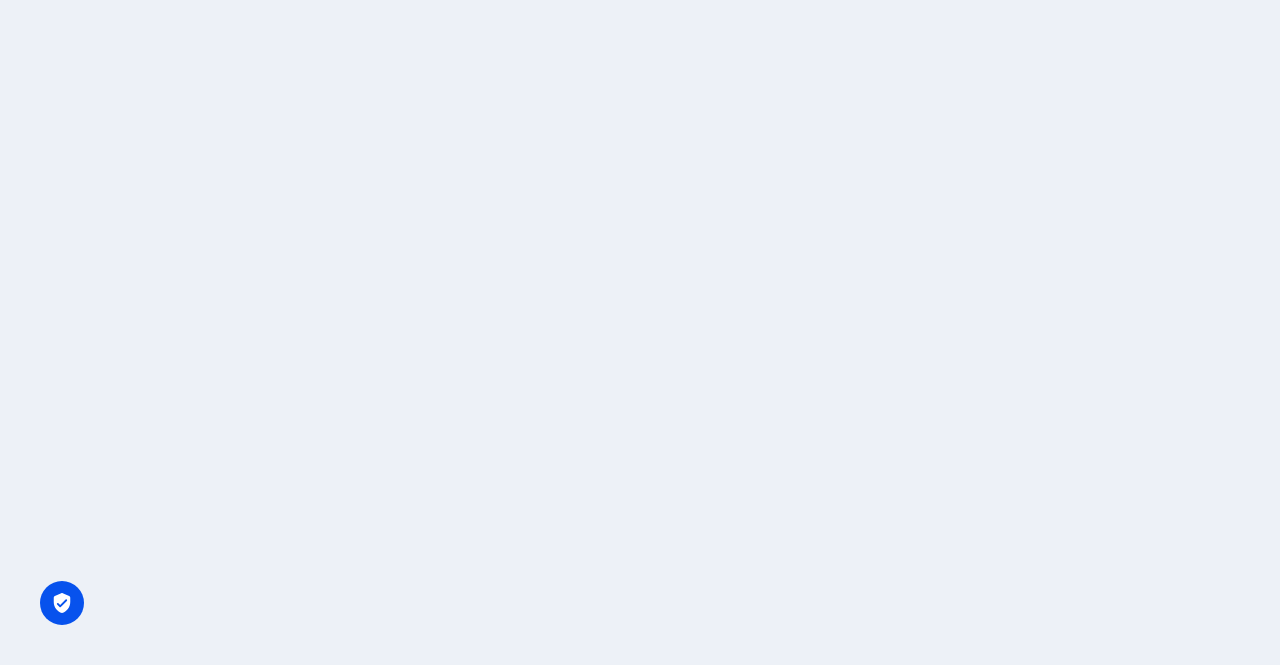 scroll, scrollTop: 0, scrollLeft: 0, axis: both 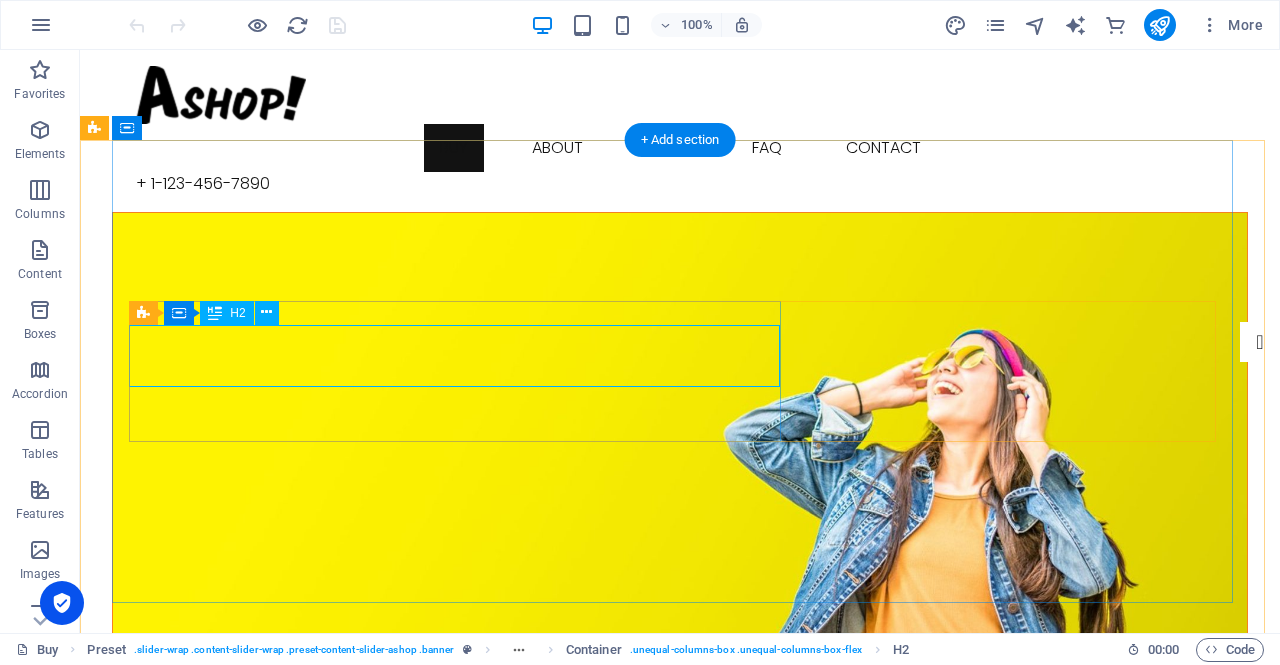 click on "New by Ashop" at bounding box center [680, 868] 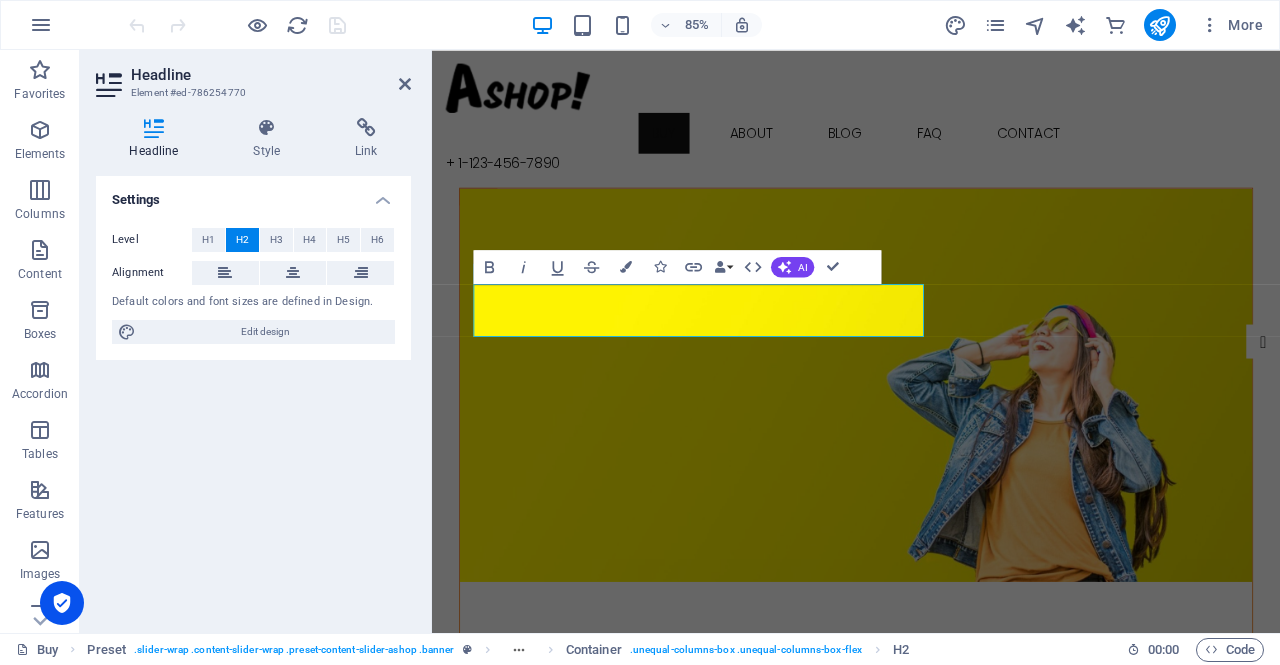 type 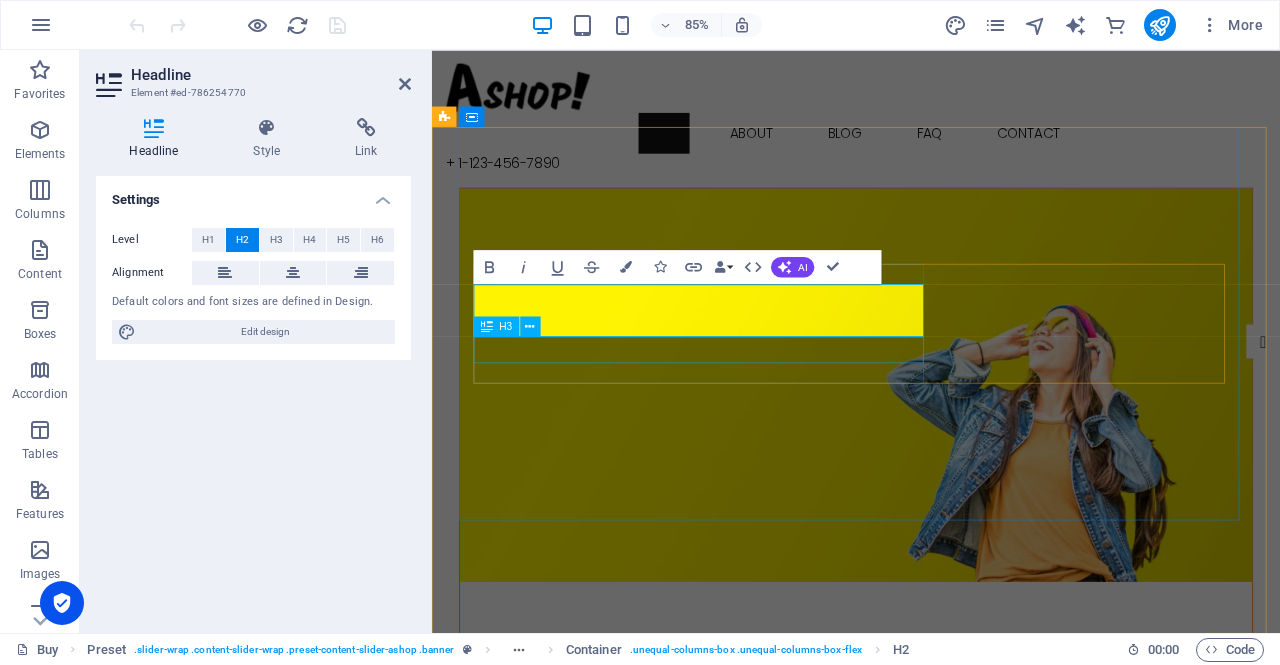click on "Spring collection out now!" at bounding box center [931, 914] 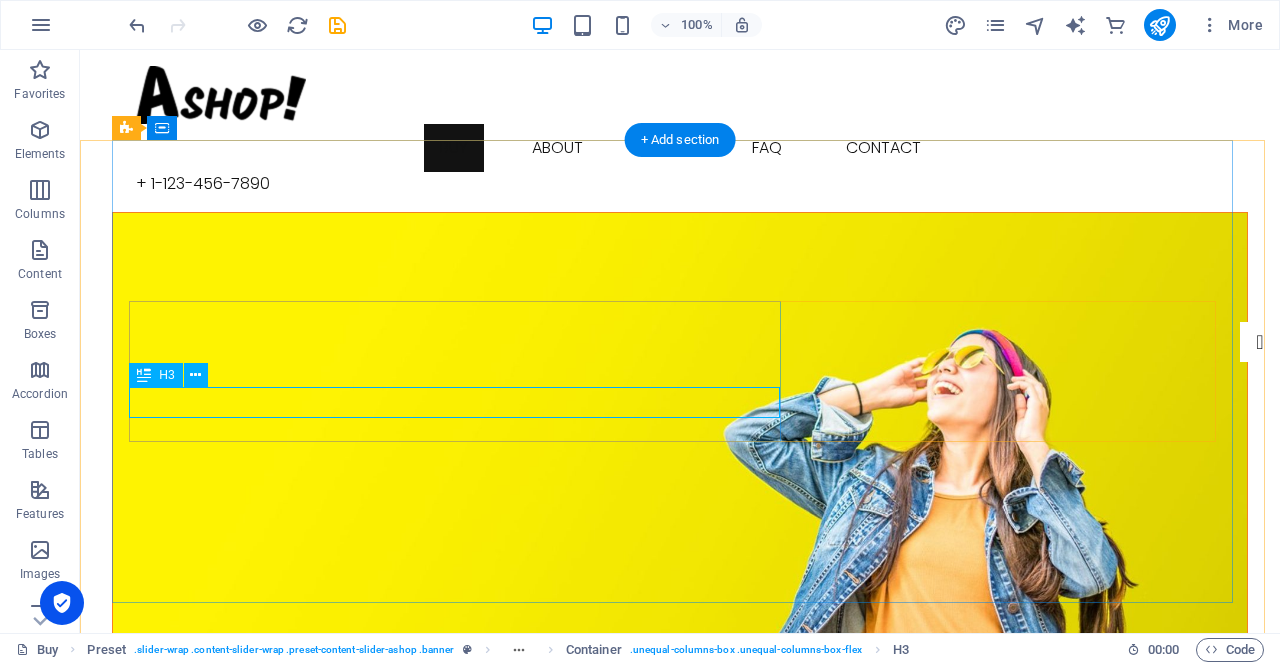 click on "Spring collection out now!" at bounding box center [680, 914] 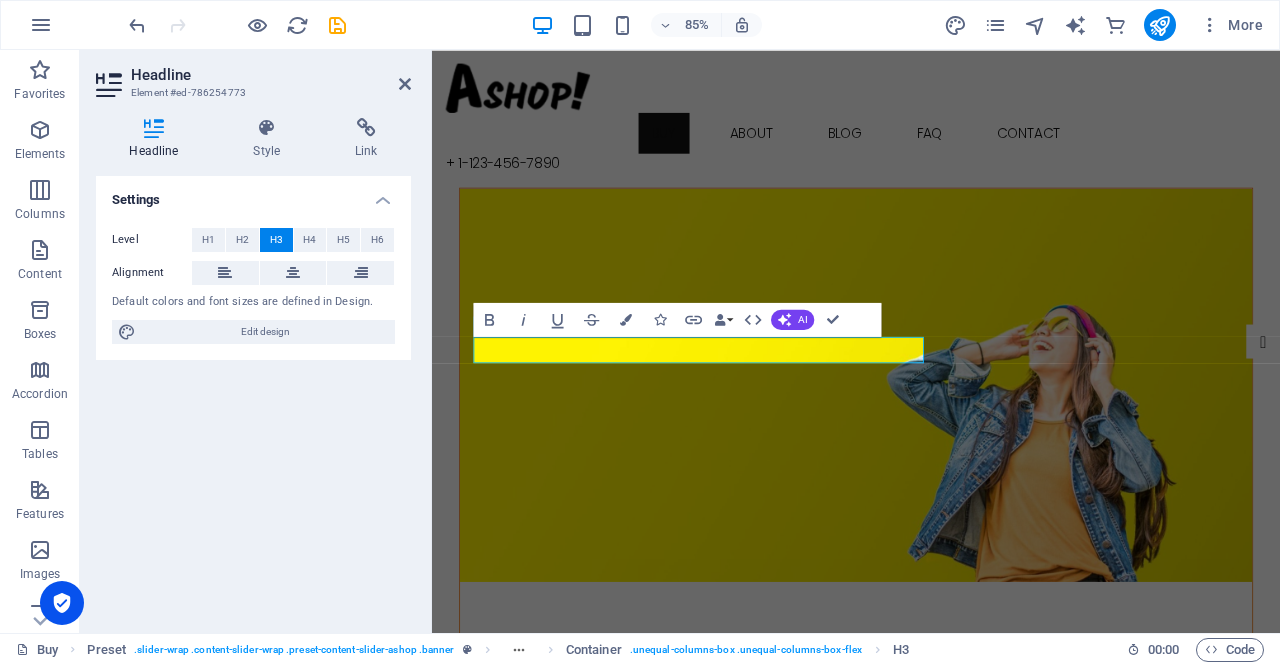 type 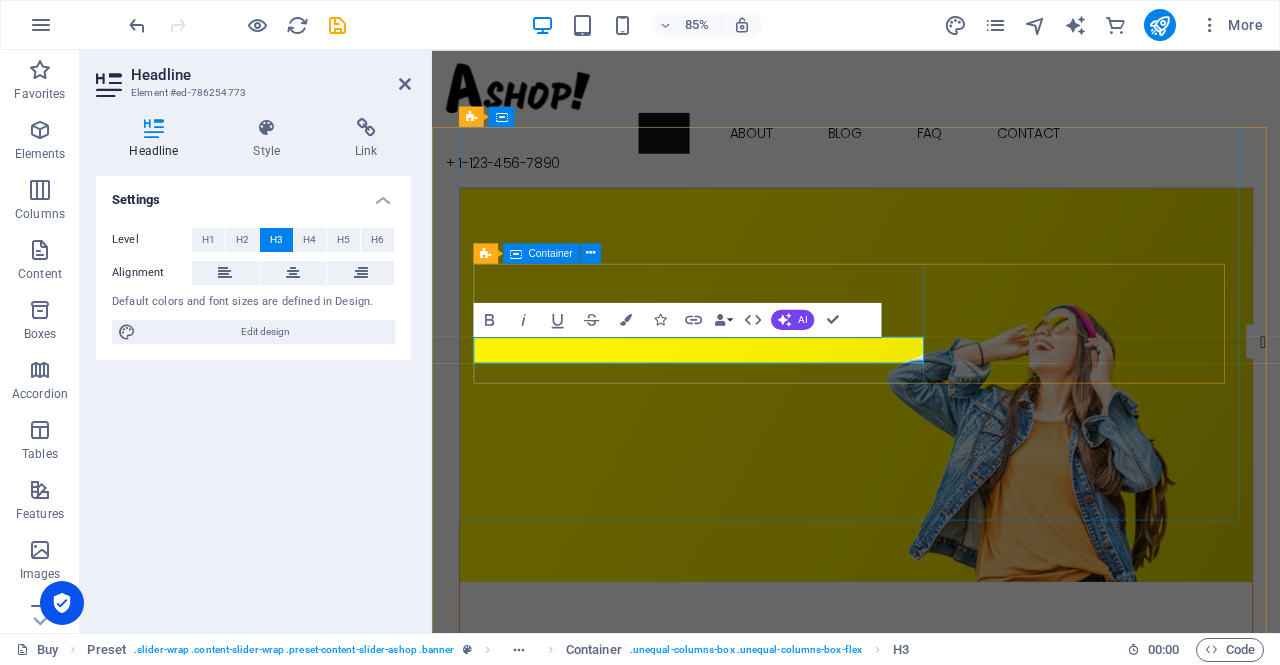 click on "درايف فيت  متجر متخصص في ارضيات السيارات" at bounding box center (931, 884) 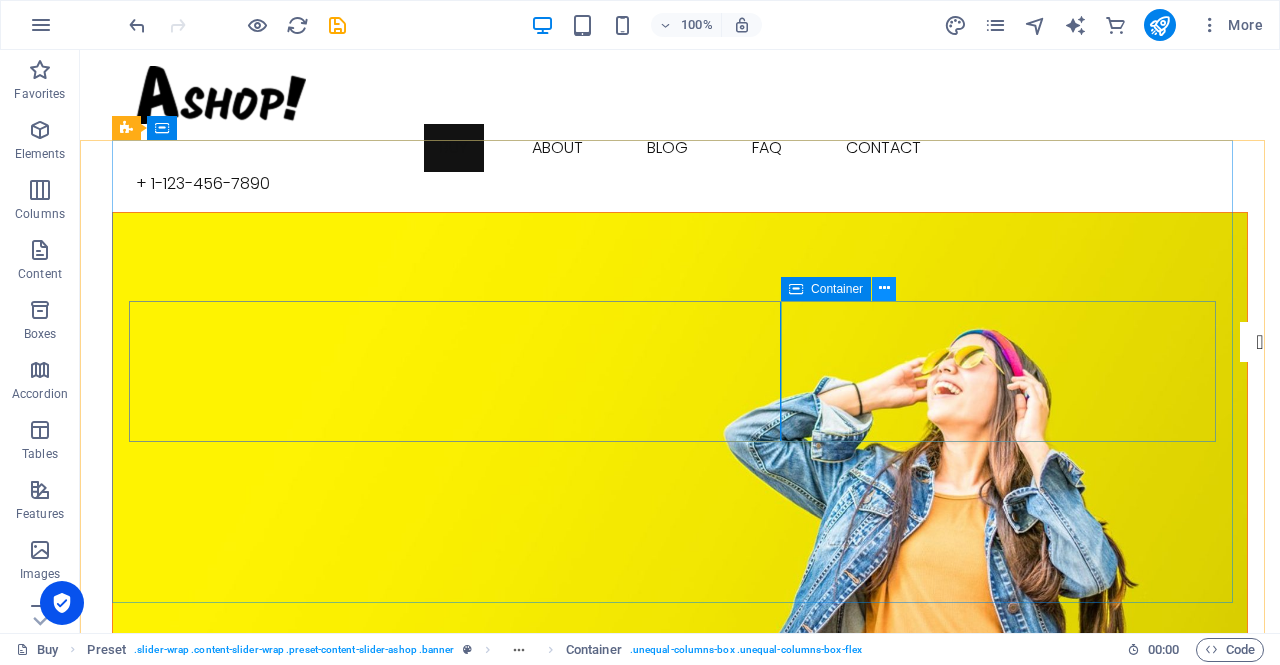 click at bounding box center (884, 288) 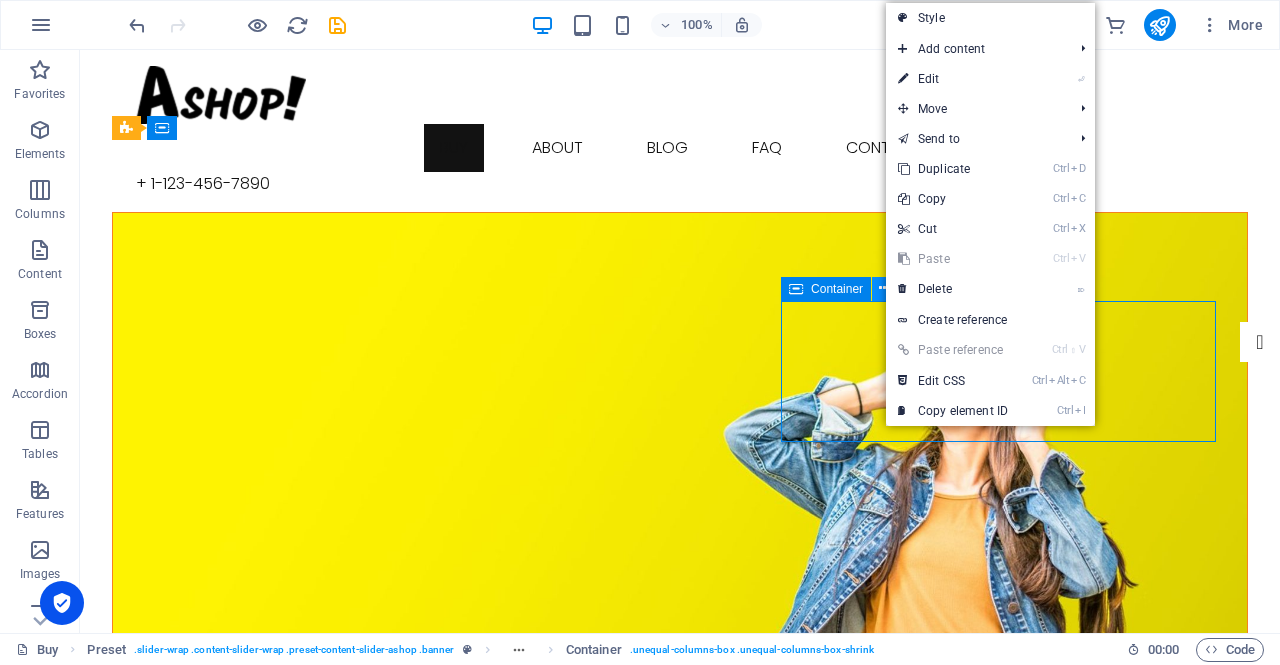 click at bounding box center (884, 288) 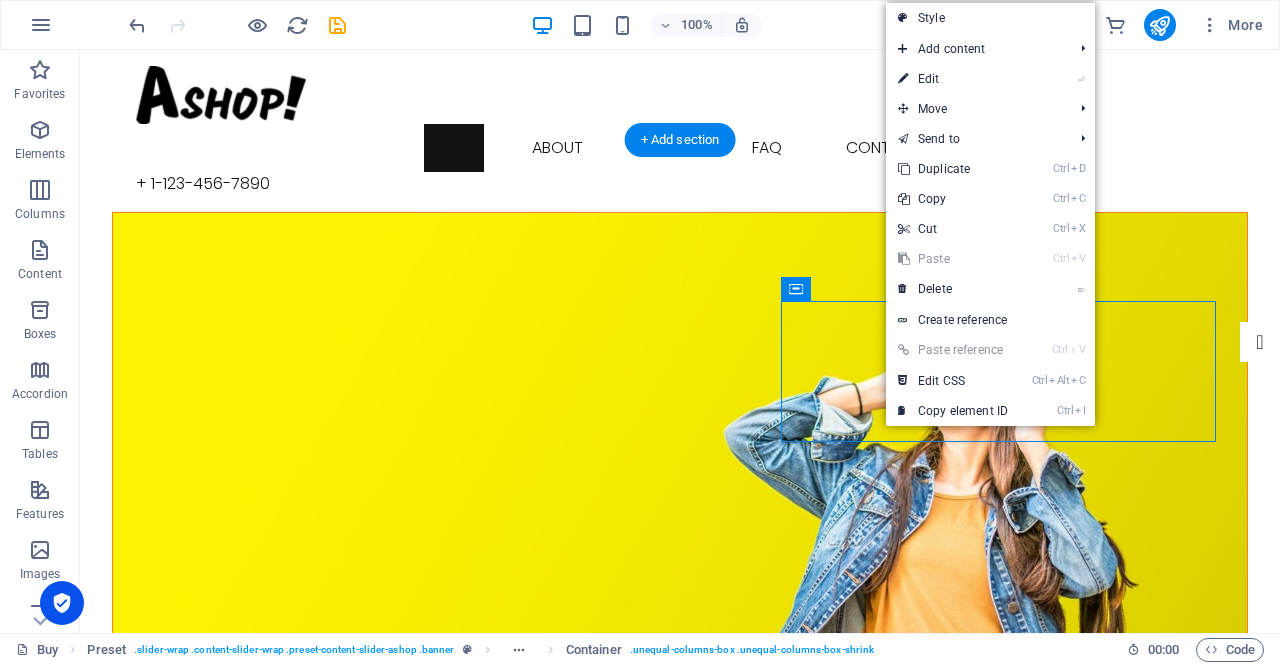 click at bounding box center [680, 444] 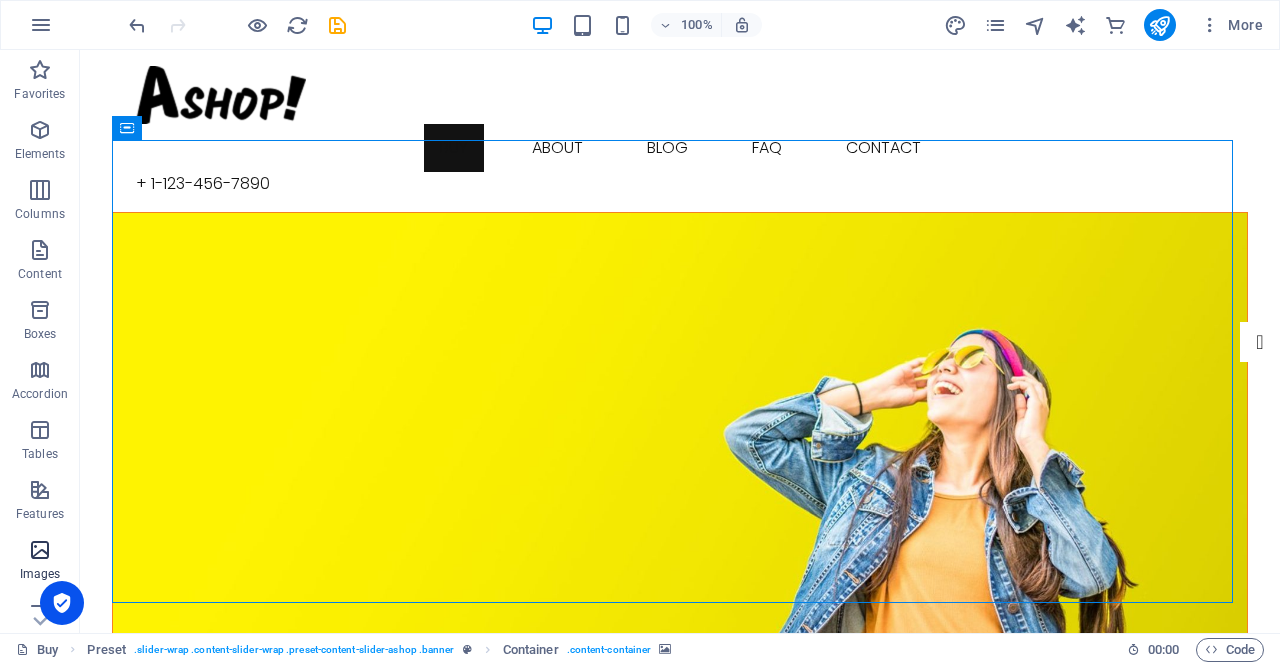 click at bounding box center (40, 550) 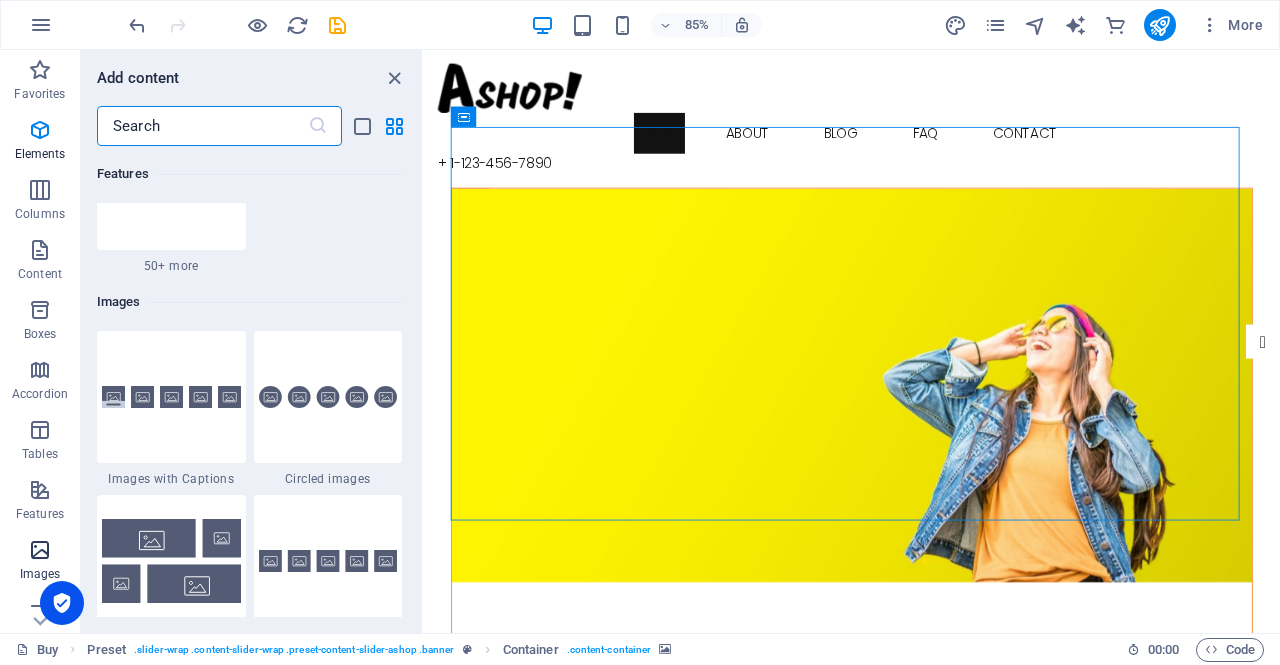scroll, scrollTop: 9976, scrollLeft: 0, axis: vertical 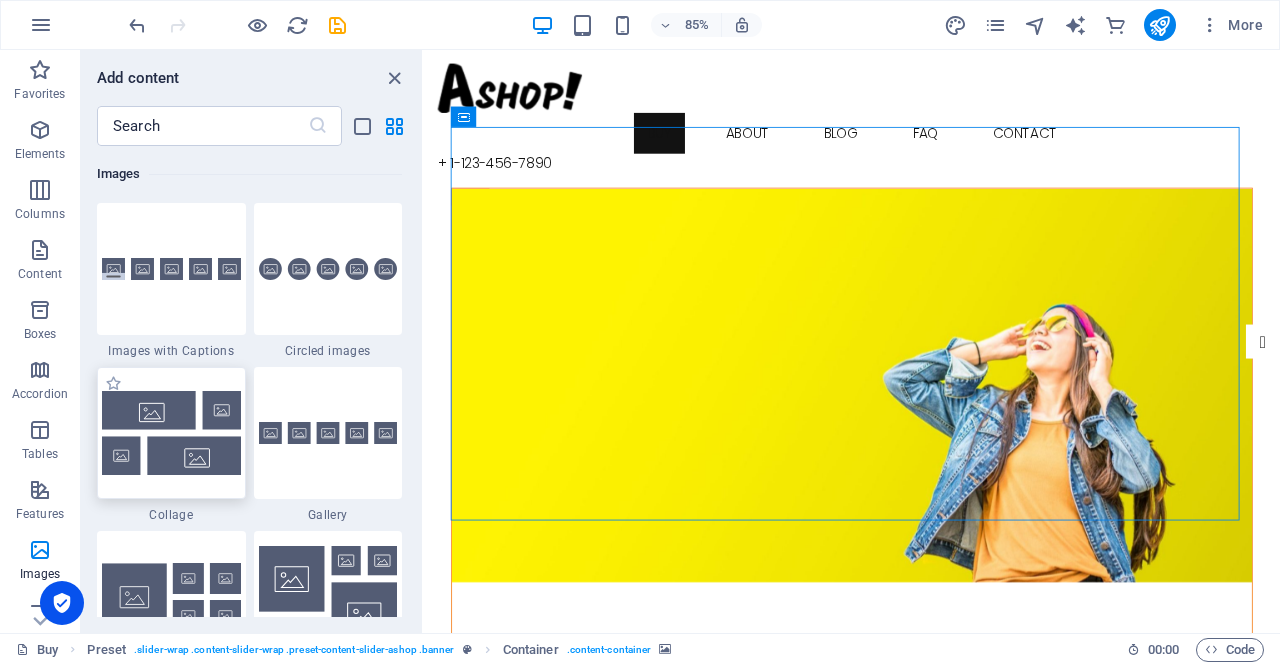 click at bounding box center (171, 432) 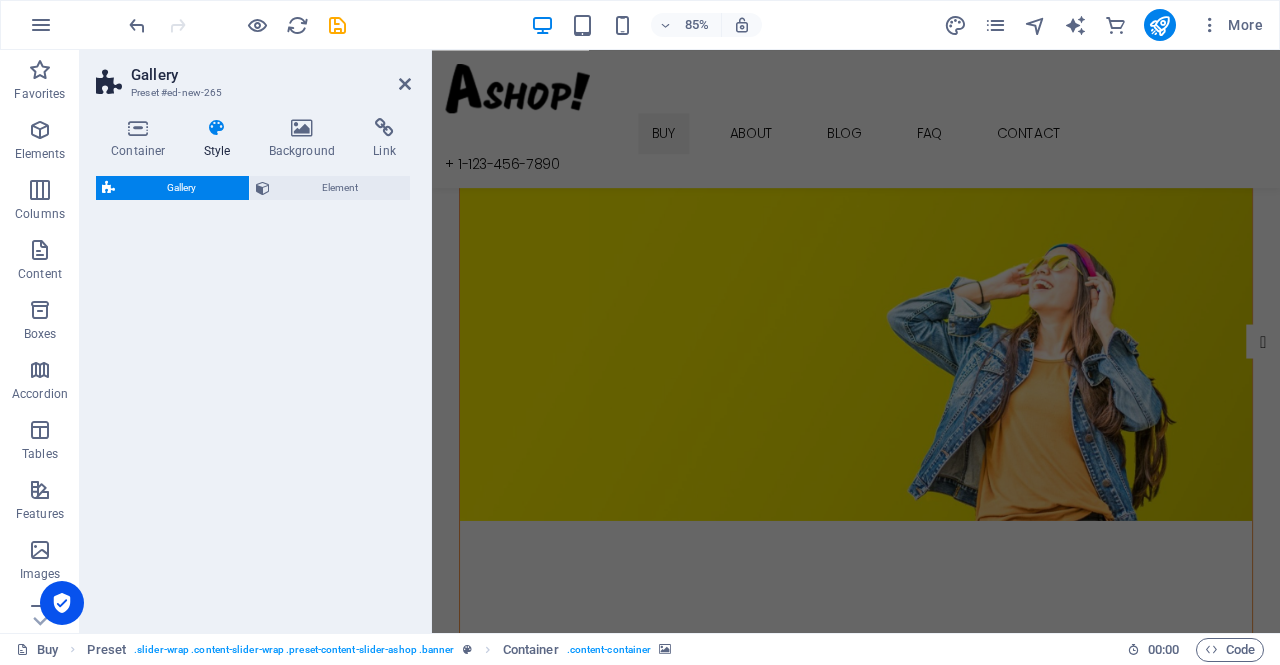 select on "rem" 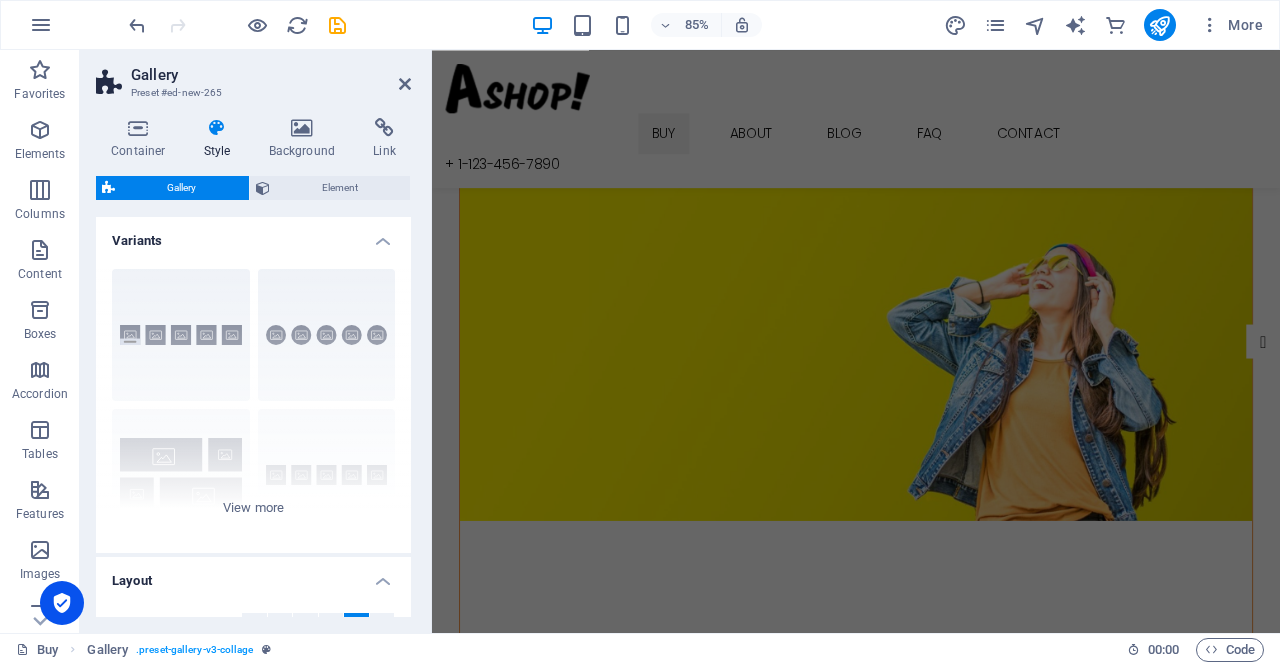 scroll, scrollTop: 2359, scrollLeft: 0, axis: vertical 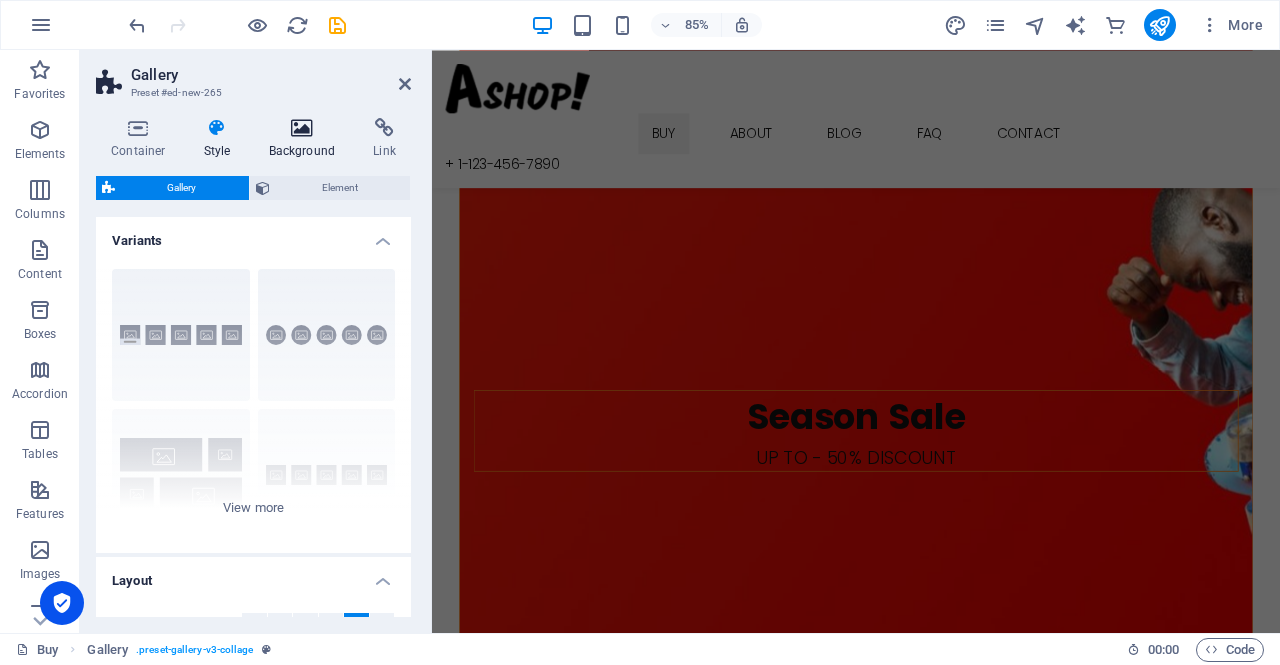 click at bounding box center [302, 128] 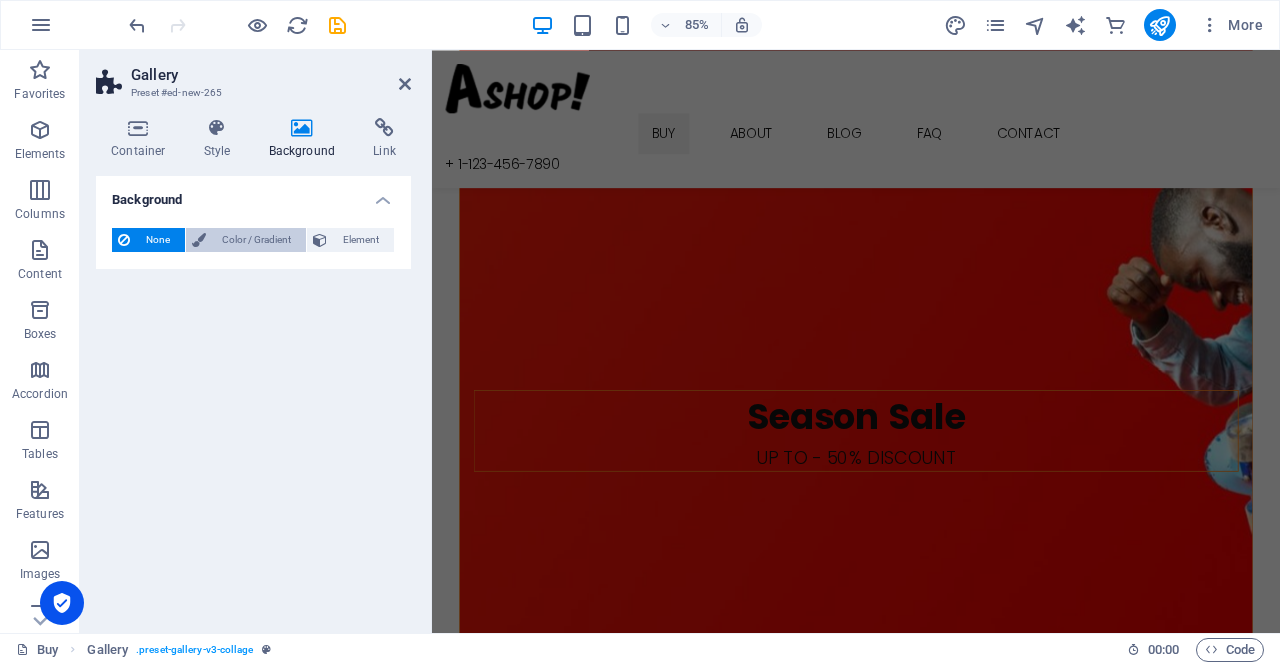 click on "Color / Gradient" at bounding box center (256, 240) 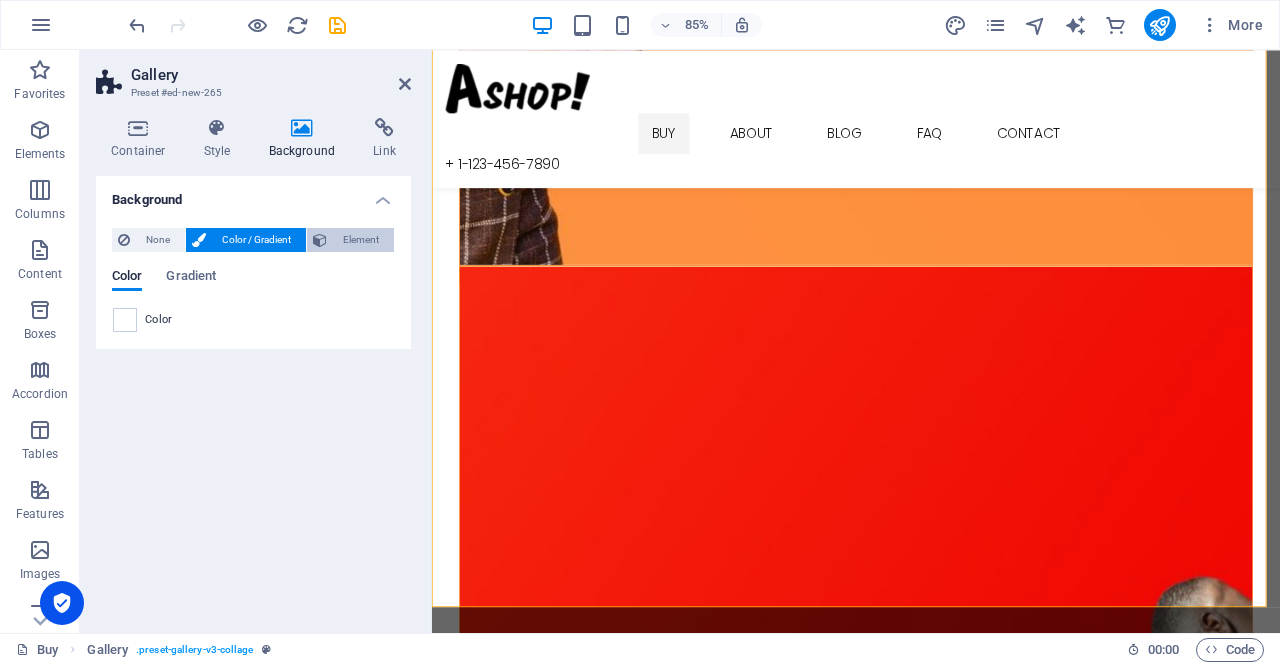 scroll, scrollTop: 1541, scrollLeft: 0, axis: vertical 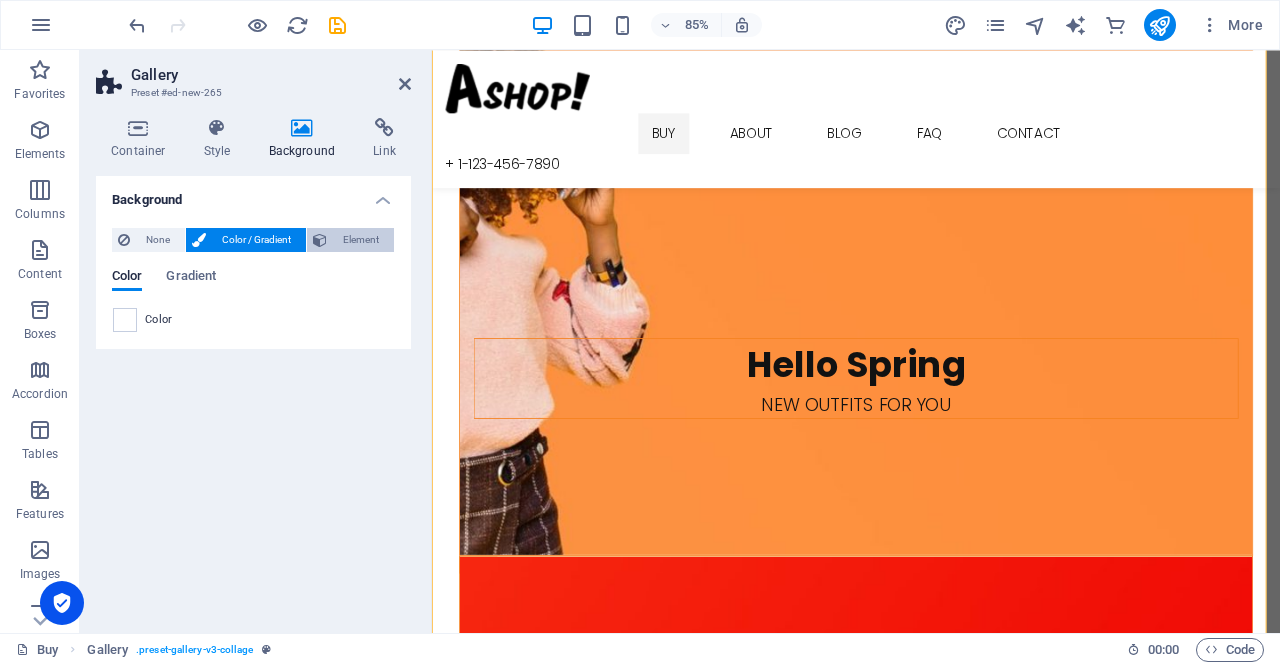 click on "Element" at bounding box center (360, 240) 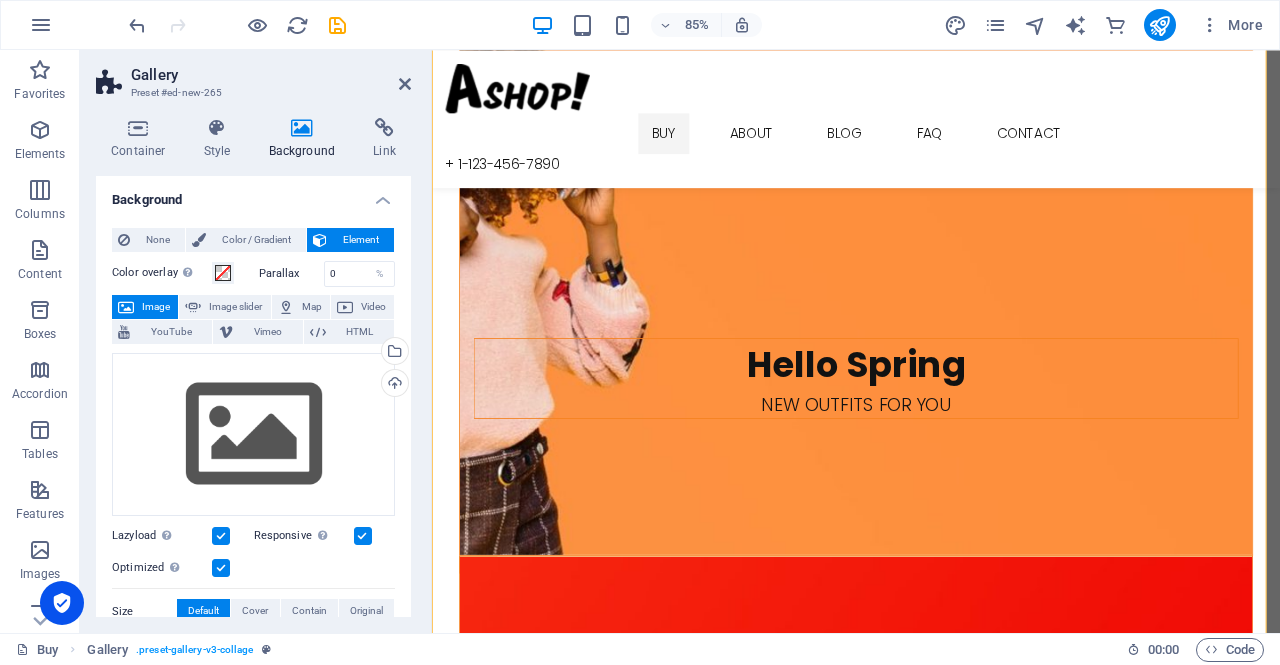 click on "Background" at bounding box center [253, 194] 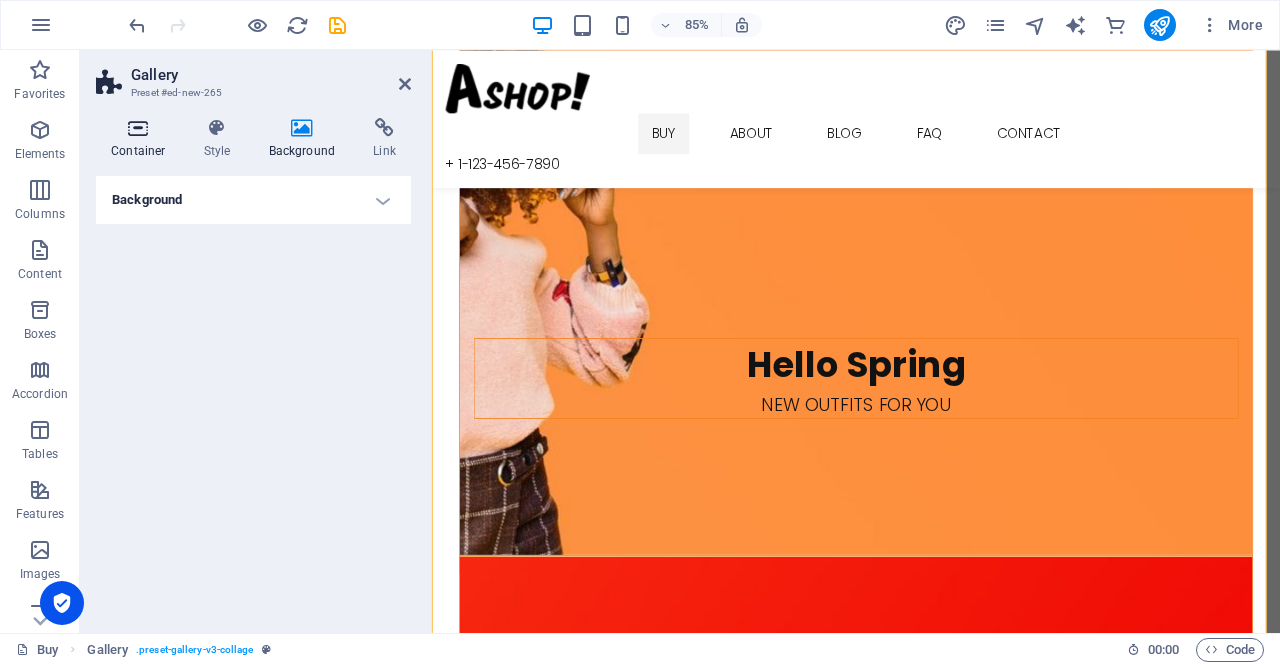 click at bounding box center (138, 128) 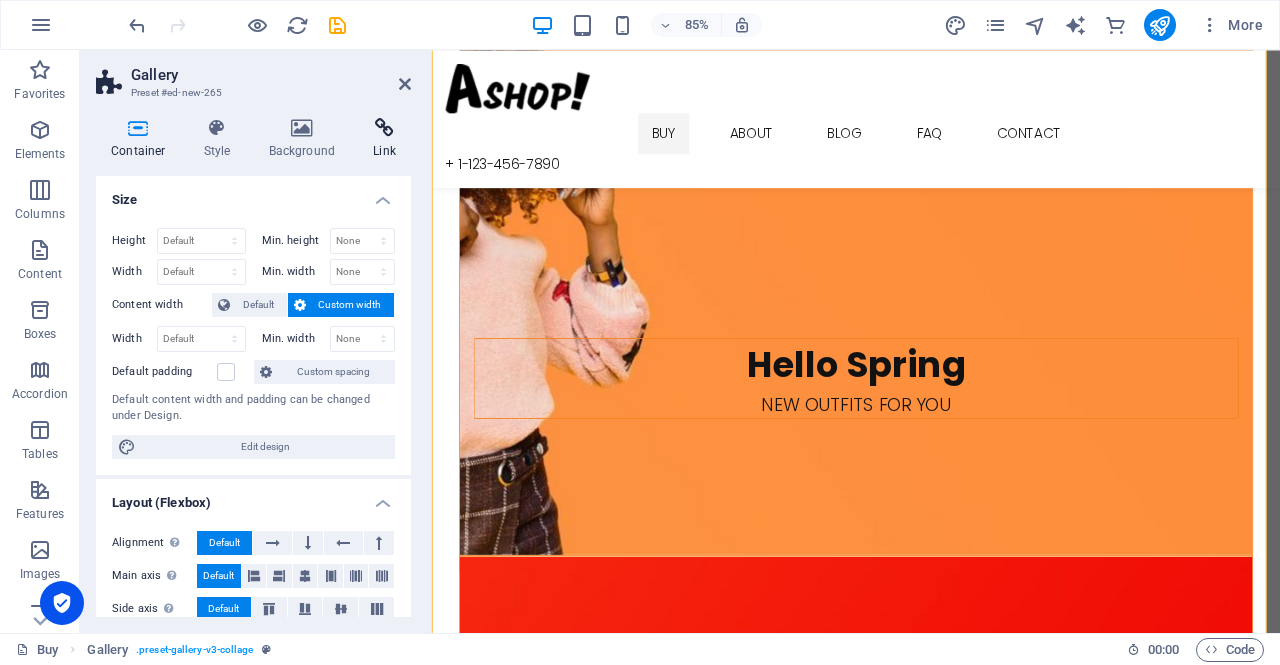 click at bounding box center [384, 128] 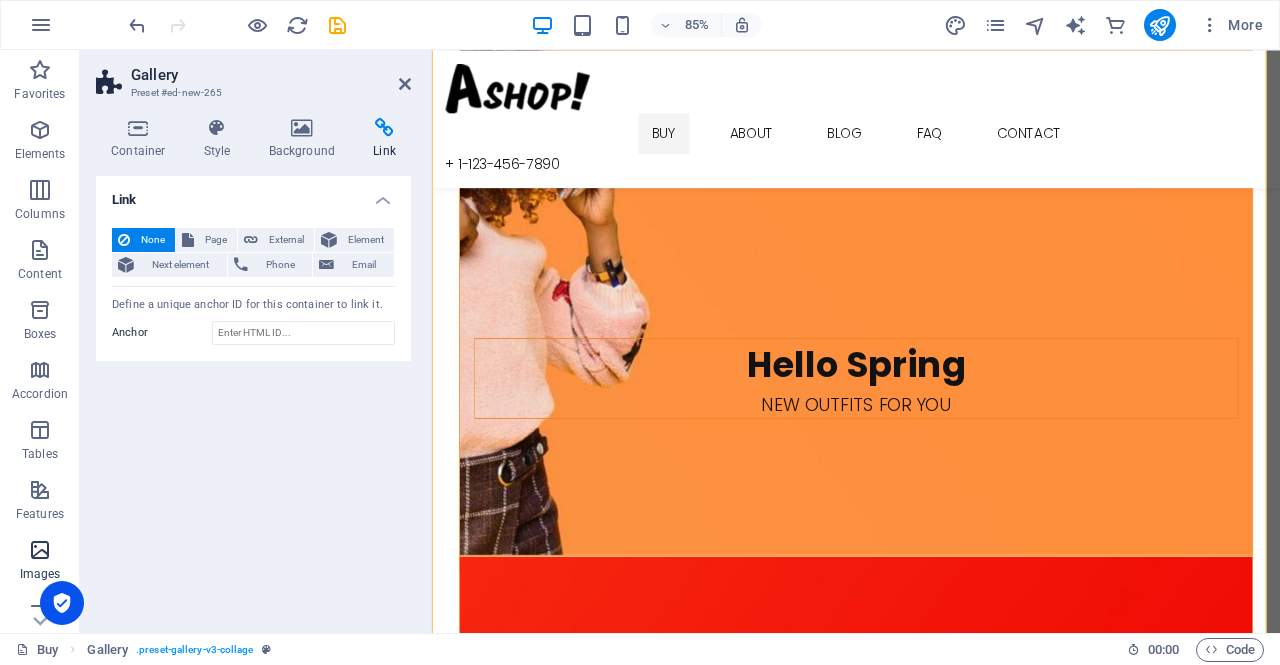 click on "Images" at bounding box center (40, 574) 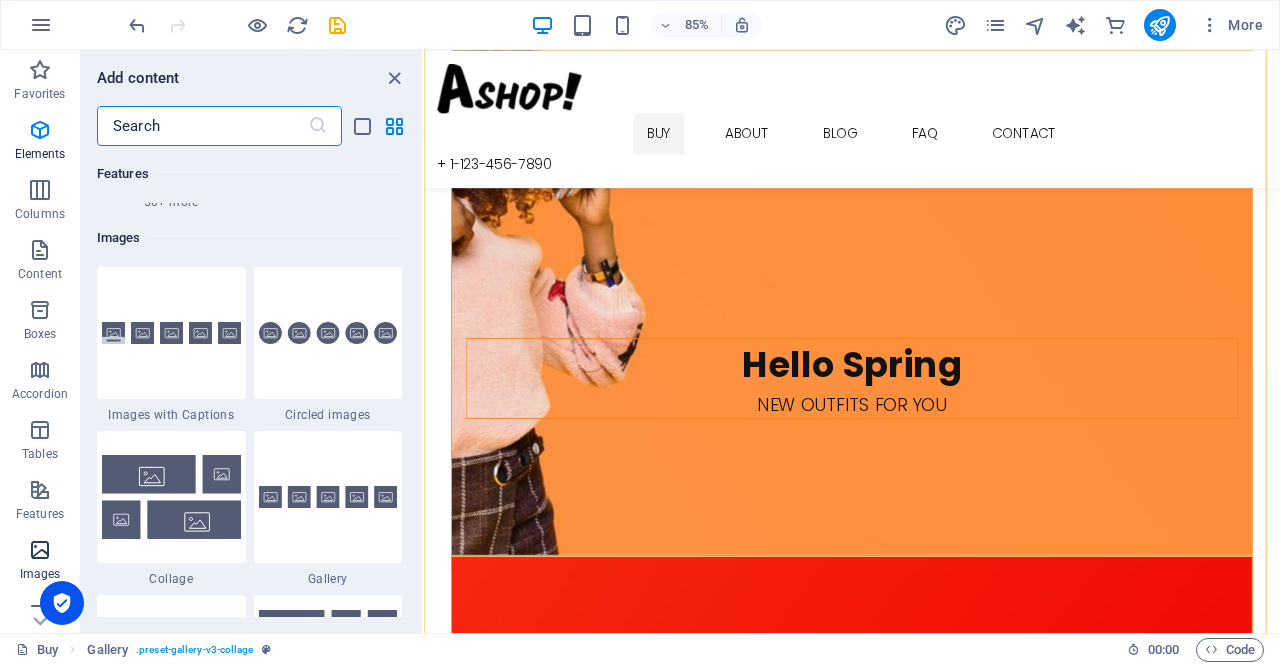 scroll, scrollTop: 9976, scrollLeft: 0, axis: vertical 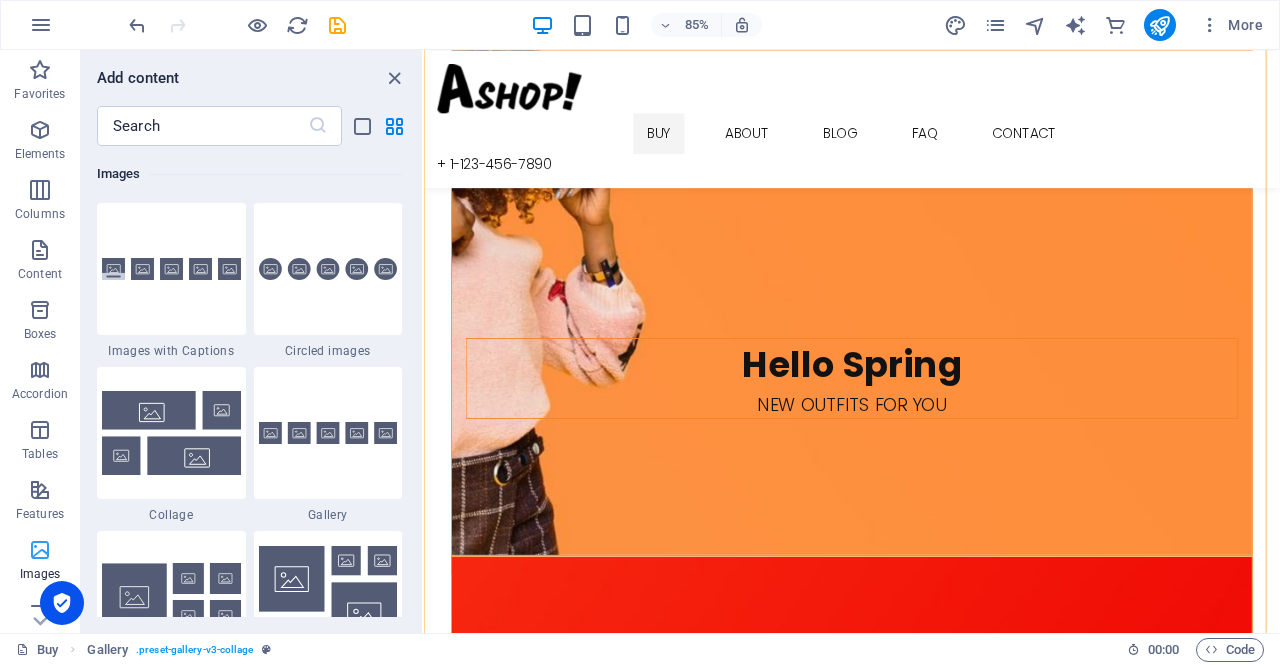 click on "Images" at bounding box center (40, 574) 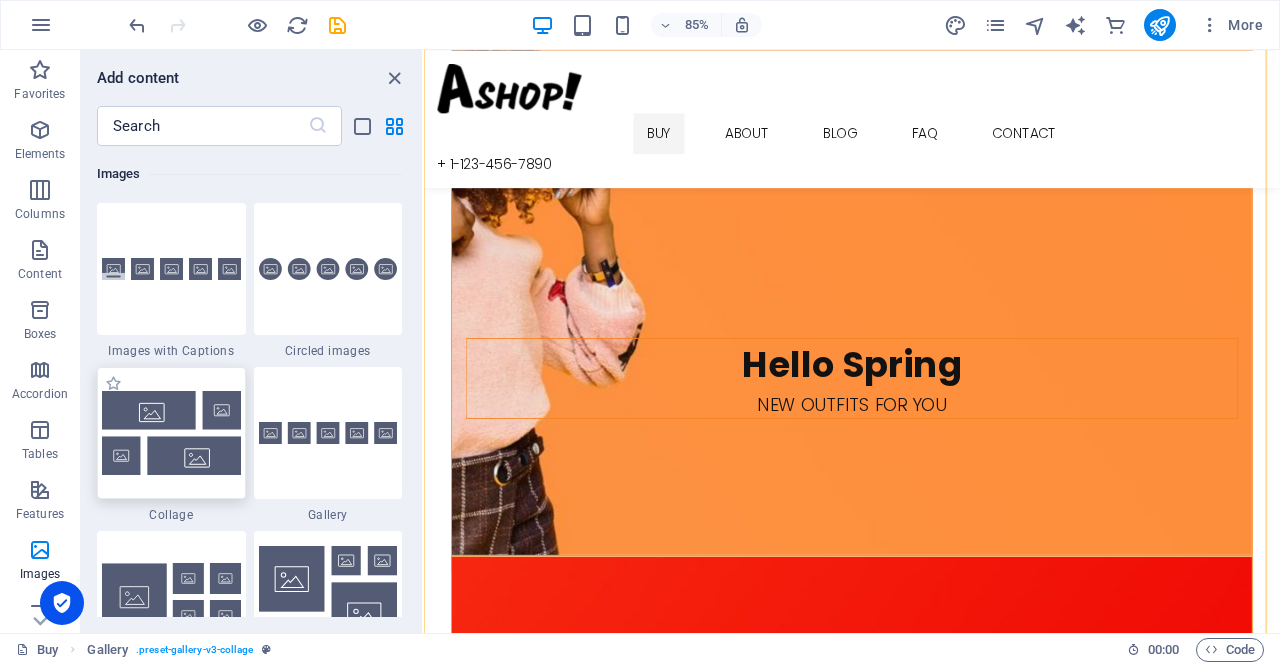 click at bounding box center (171, 432) 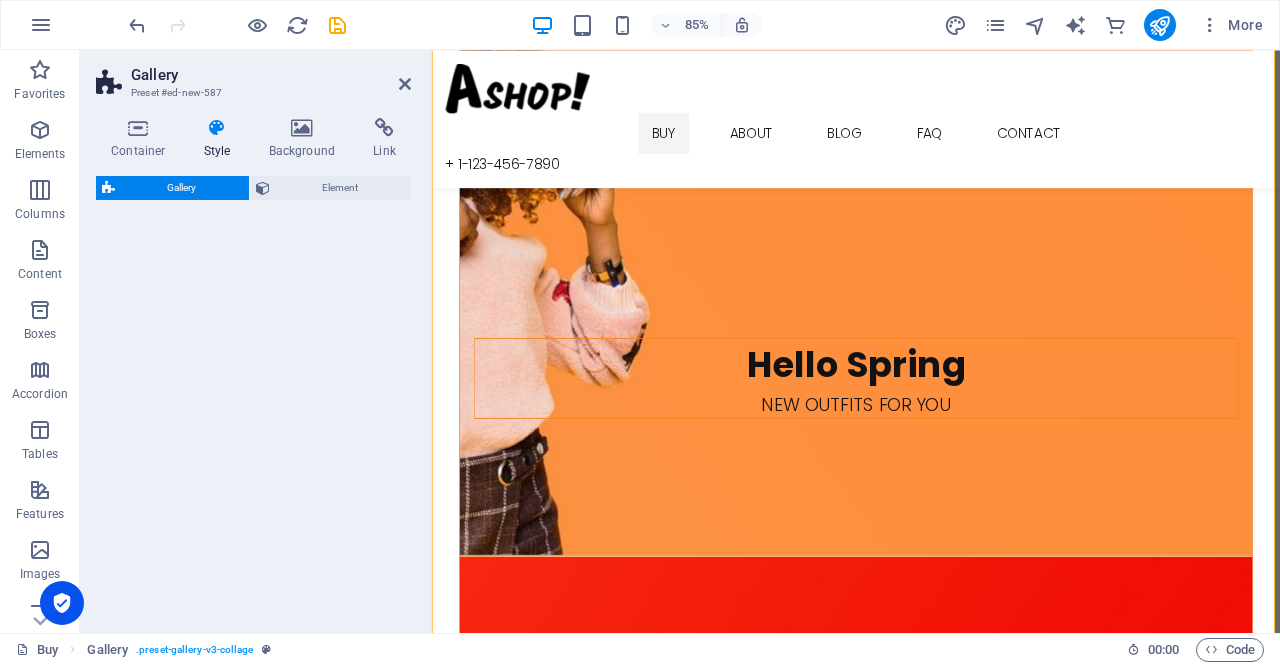 select on "rem" 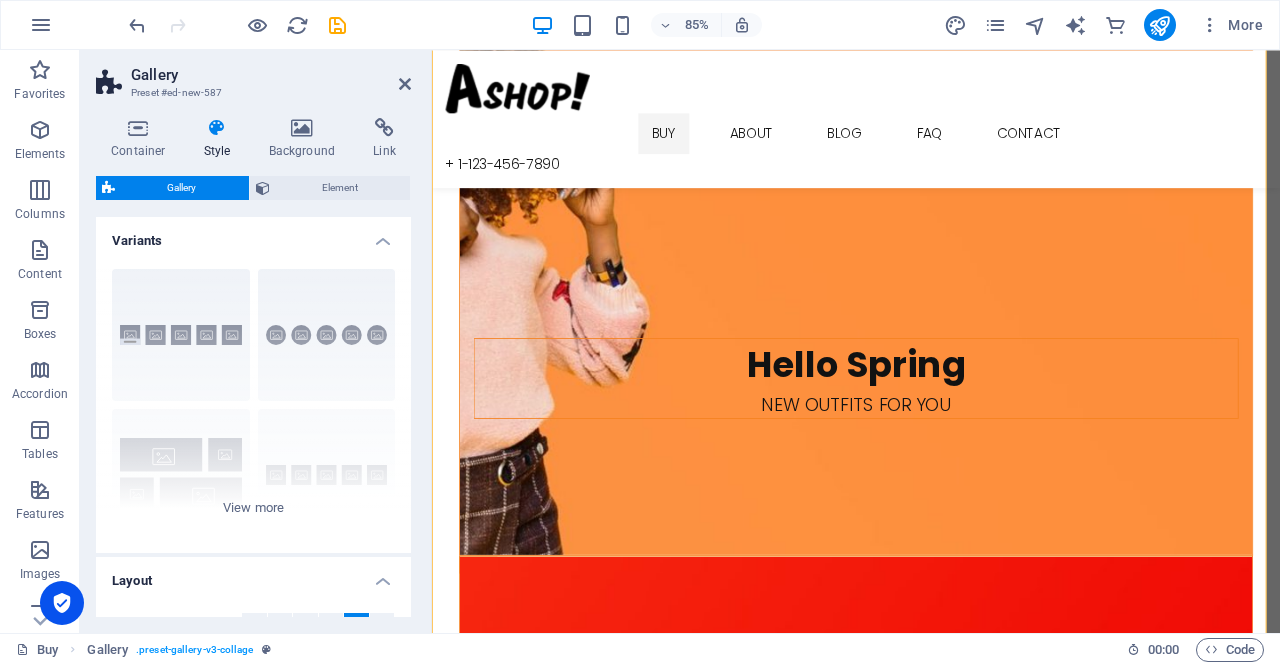 scroll, scrollTop: 2353, scrollLeft: 0, axis: vertical 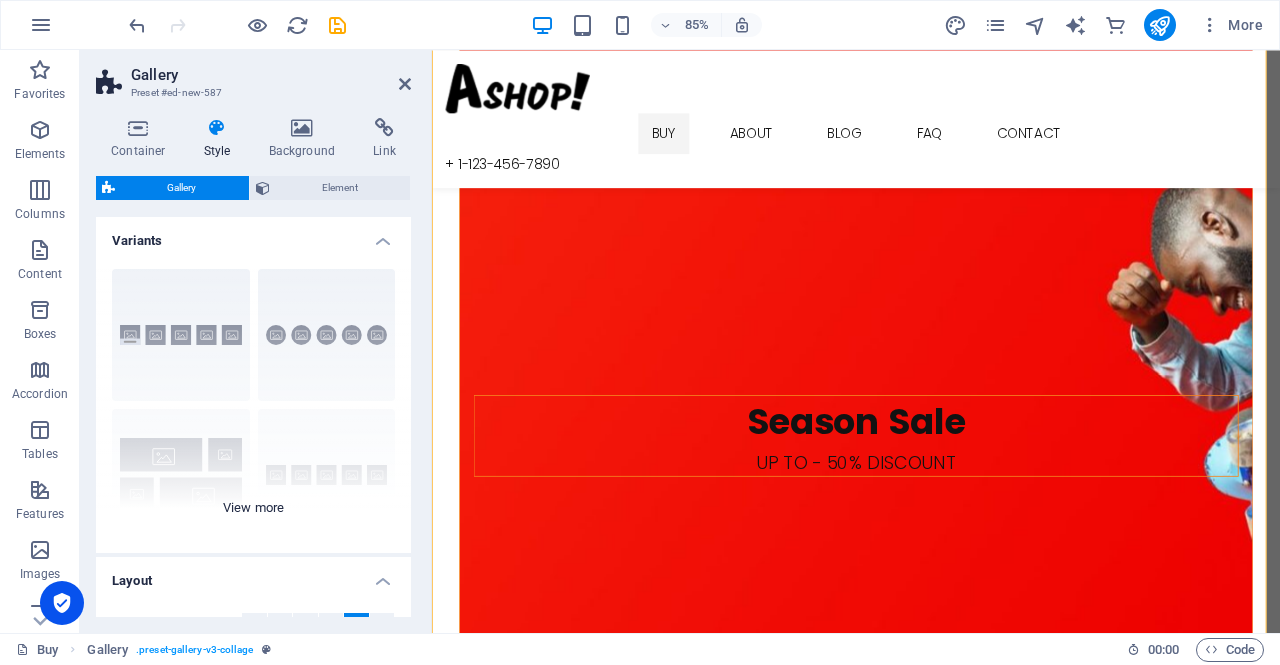 click on "Captions Circle Collage Default Grid Grid shifted" at bounding box center (253, 403) 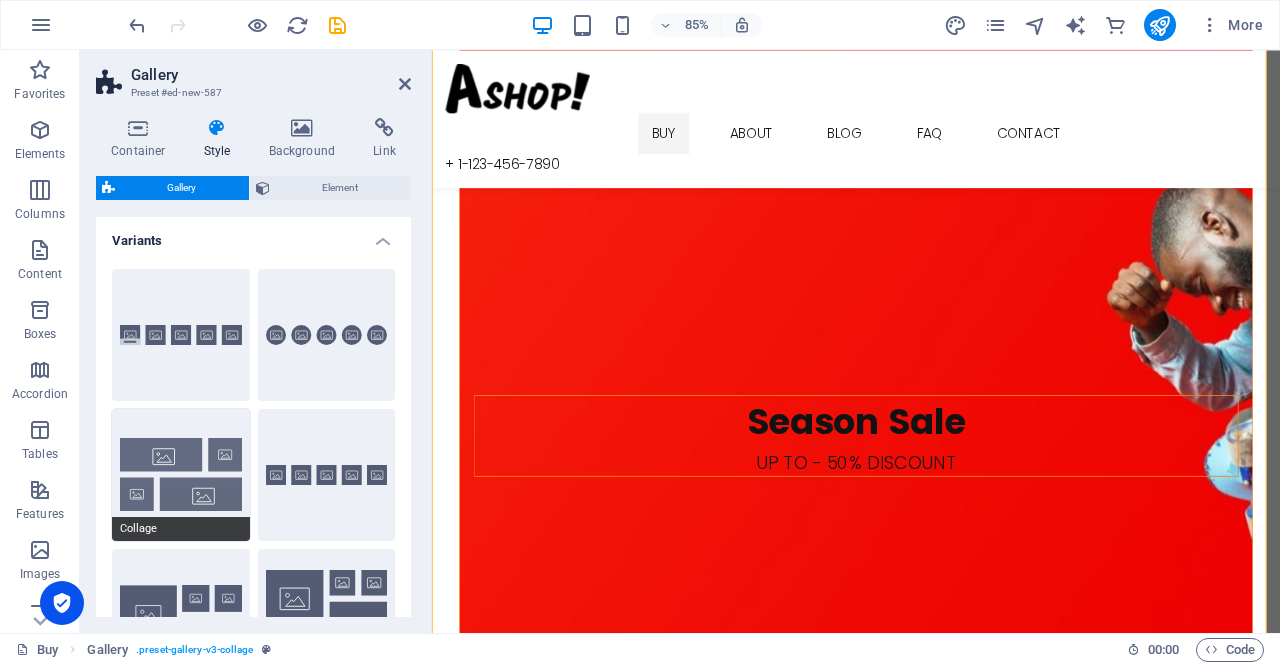 click on "Collage" at bounding box center [181, 475] 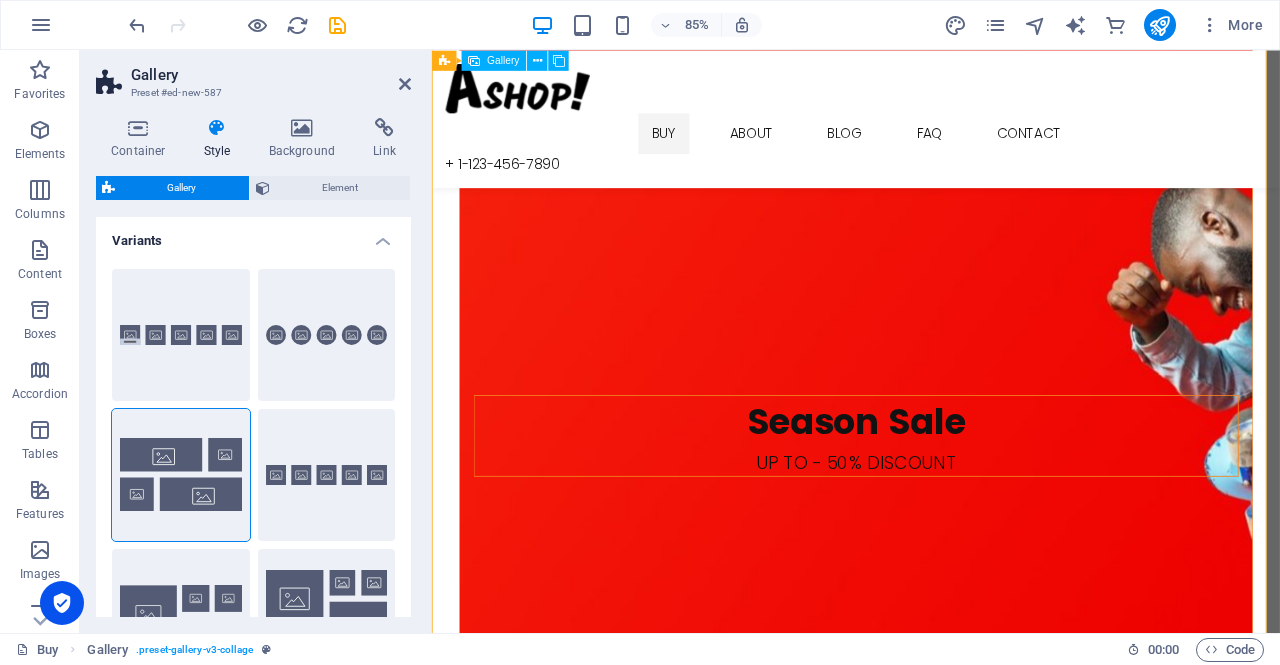 click at bounding box center [596, 2886] 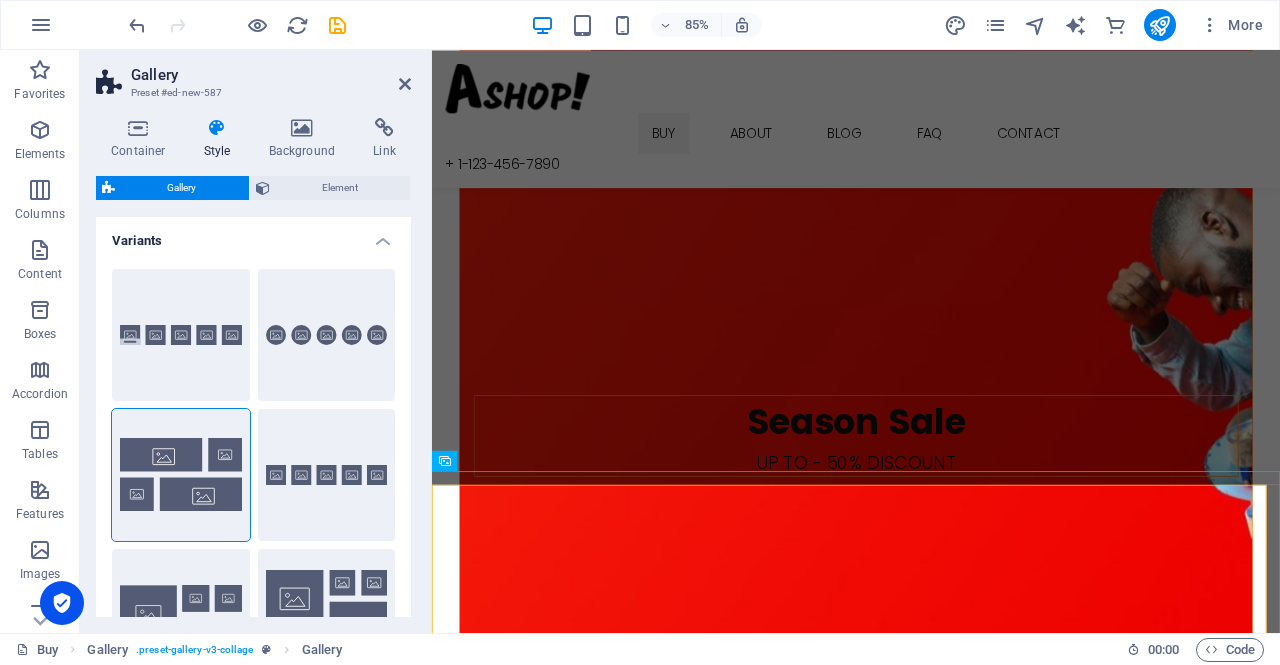 scroll, scrollTop: 1753, scrollLeft: 0, axis: vertical 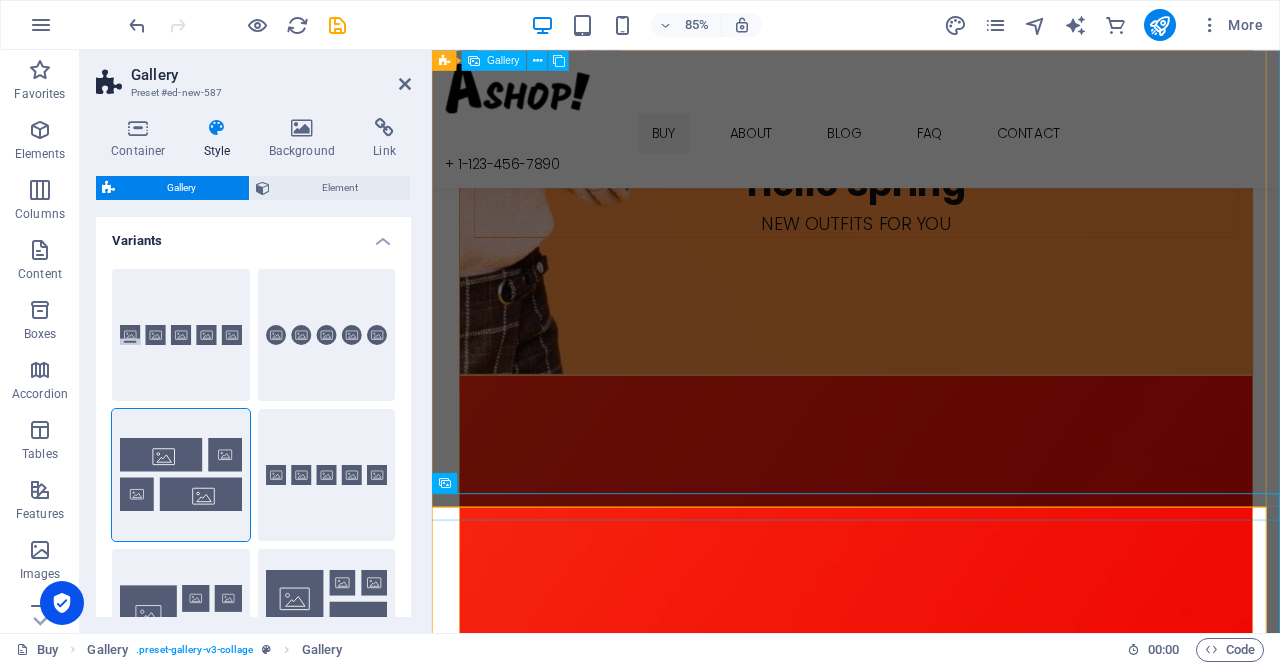 click at bounding box center [931, 2673] 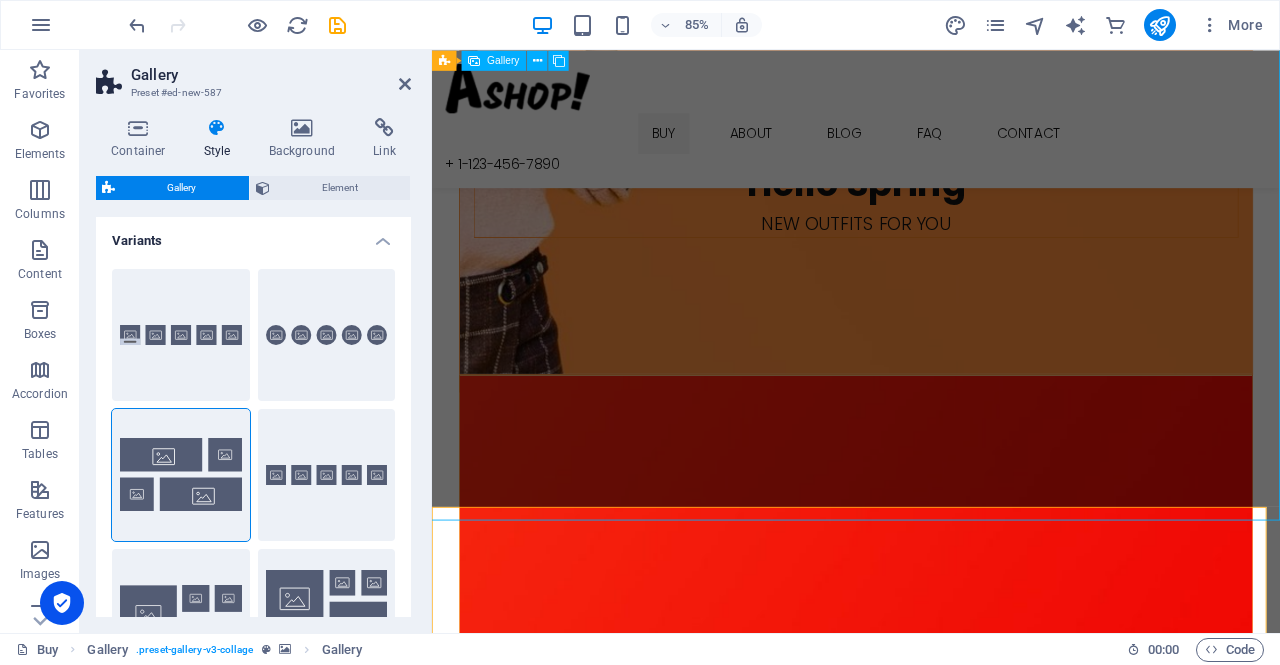 click at bounding box center [1112, 2673] 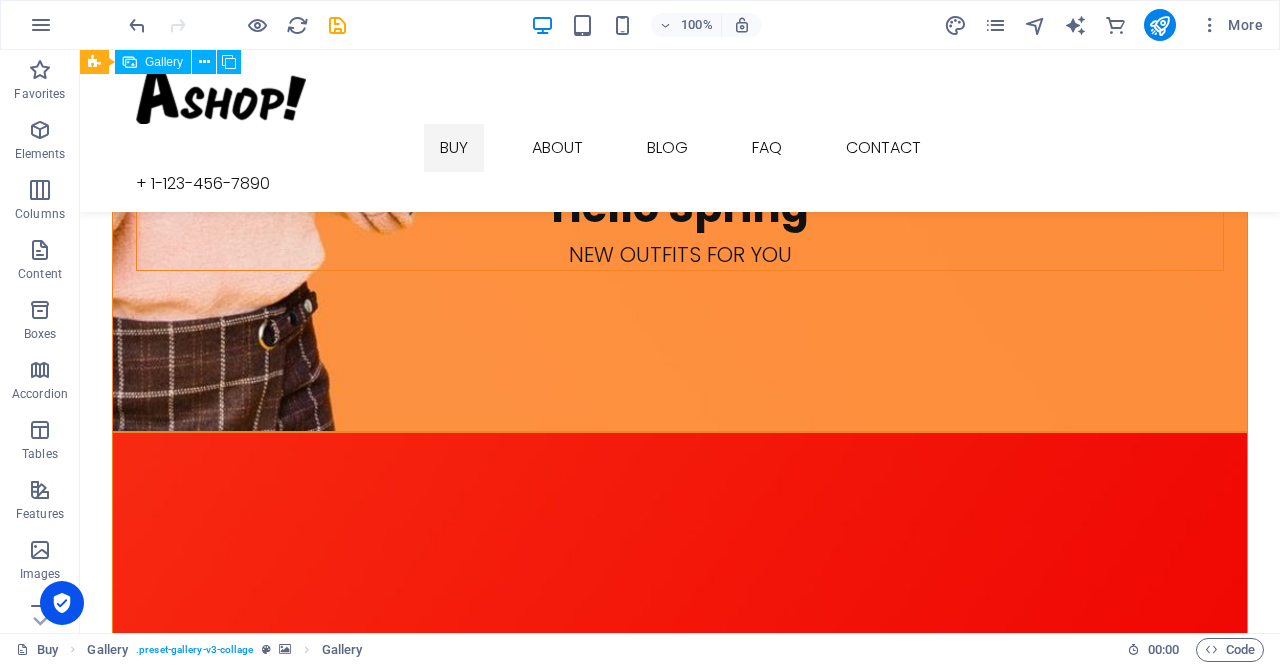click at bounding box center [895, 2749] 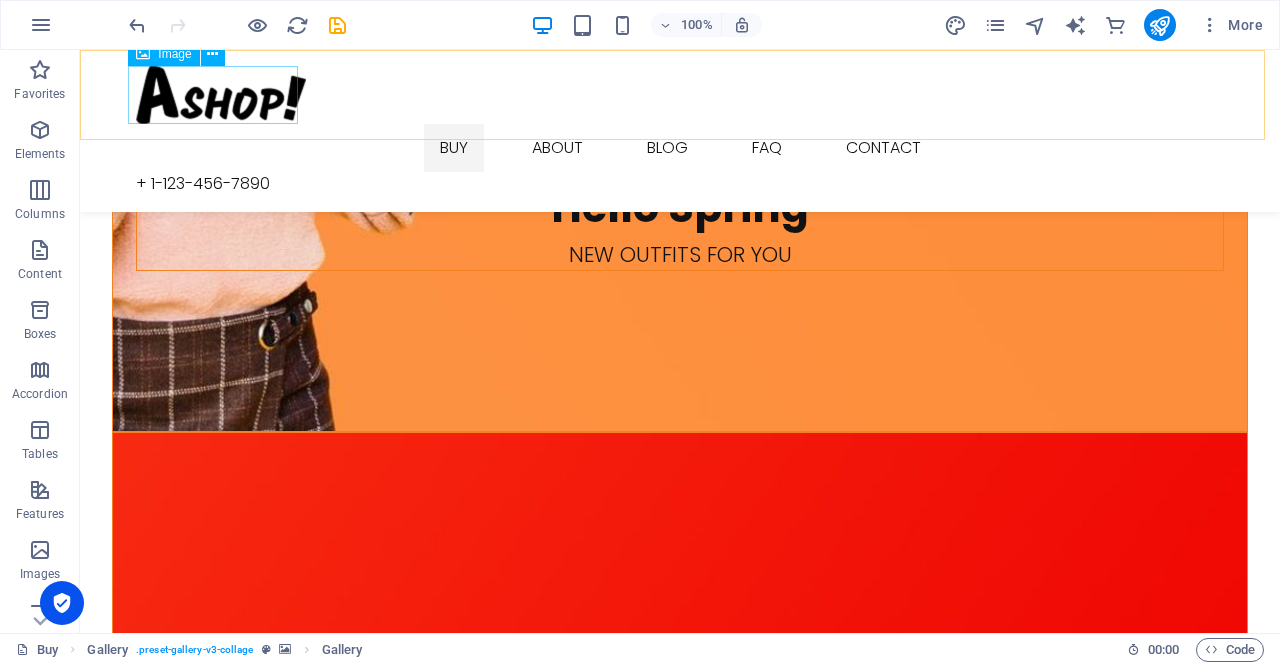 click on "Image" at bounding box center (174, 54) 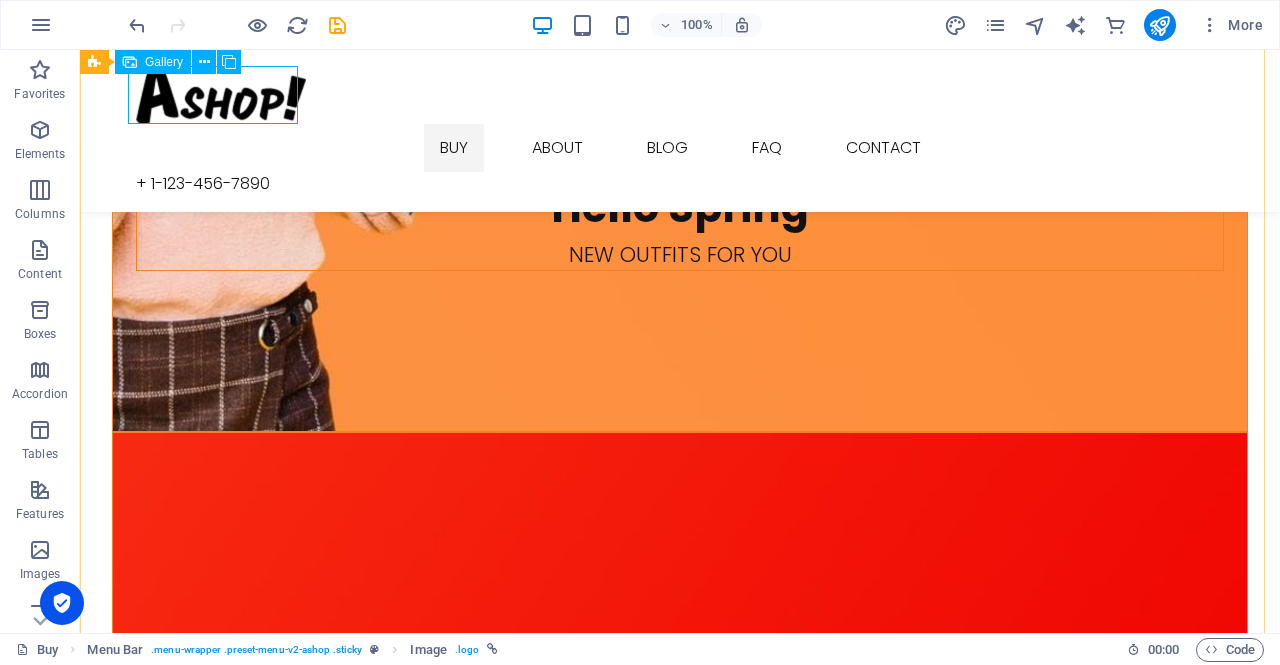 click at bounding box center (279, 2749) 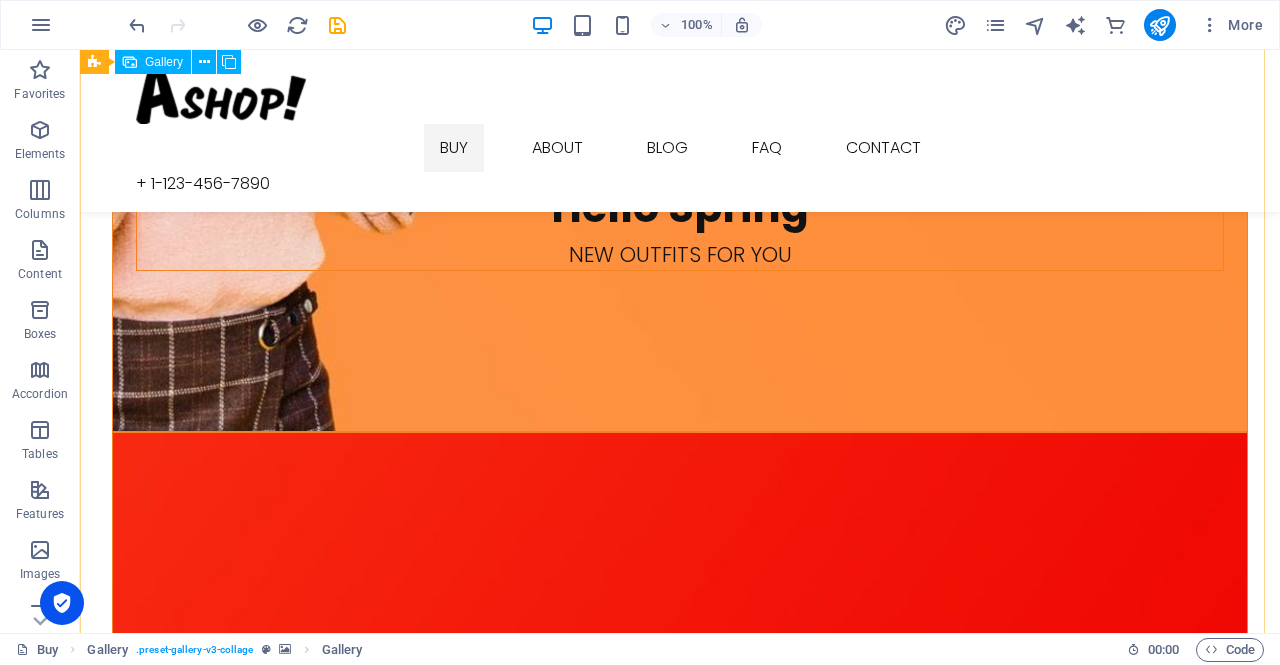 click at bounding box center (279, 2749) 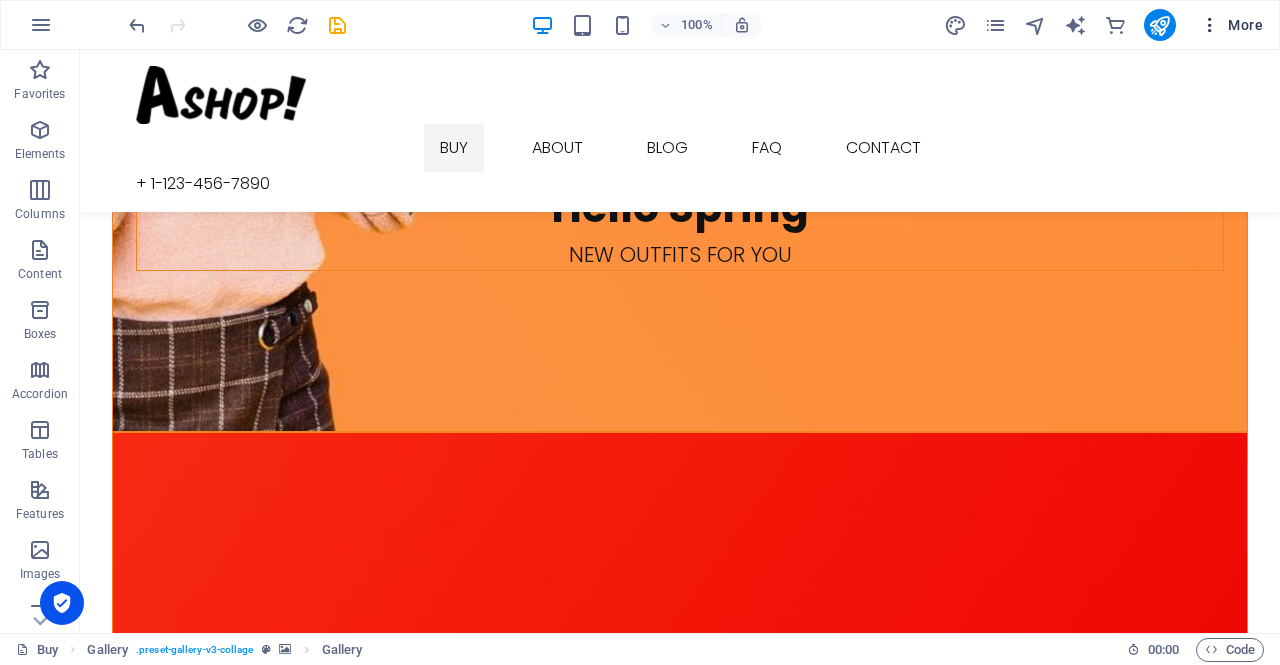 click at bounding box center (1210, 25) 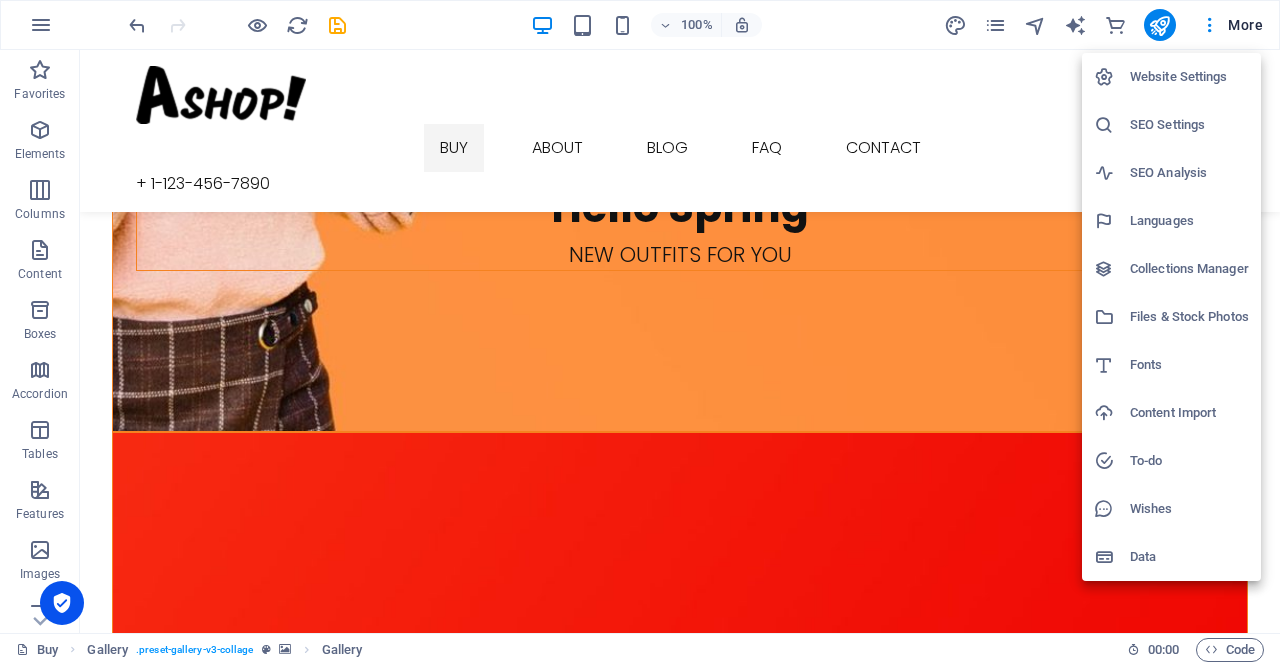 click on "Languages" at bounding box center [1189, 221] 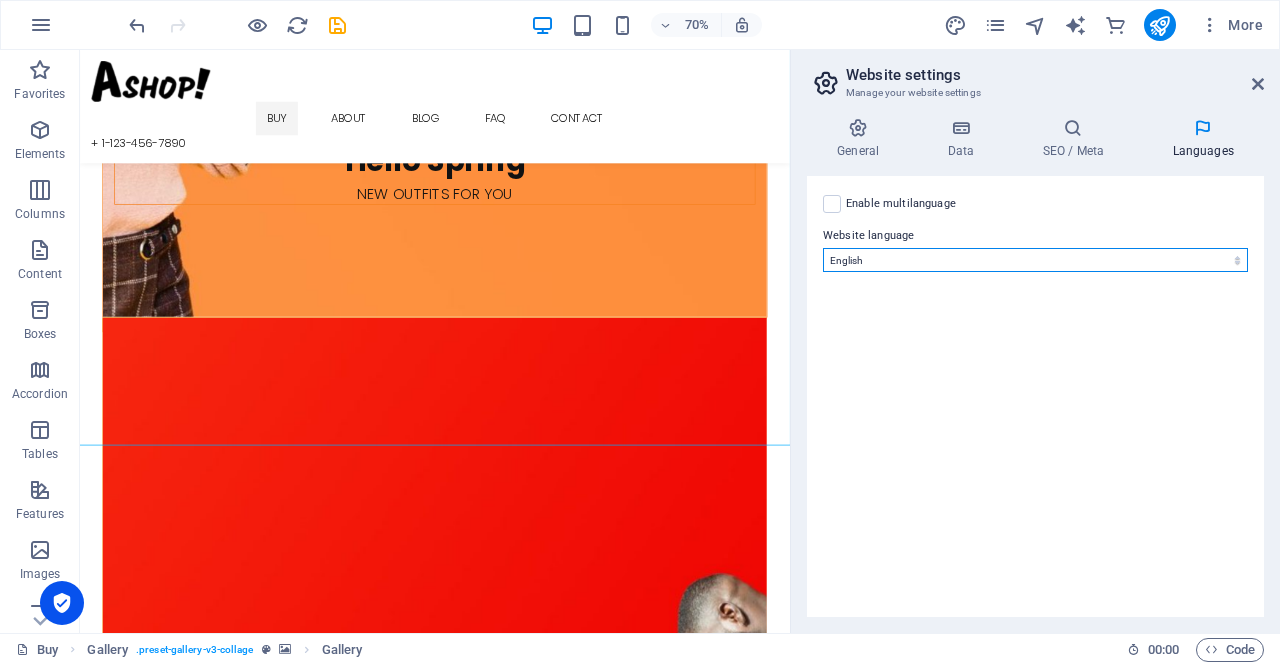 click on "Abkhazian Afar Afrikaans Akan Albanian Amharic Arabic Aragonese Armenian Assamese Avaric Avestan Aymara Azerbaijani Bambara Bashkir Basque Belarusian Bengali Bihari languages Bislama Bokmål Bosnian Breton Bulgarian Burmese Catalan Central Khmer Chamorro Chechen Chinese Church Slavic Chuvash Cornish Corsican Cree Croatian Czech Danish Dutch Dzongkha English Esperanto Estonian Ewe Faroese Farsi (Persian) Fijian Finnish French Fulah Gaelic Galician Ganda Georgian German Greek Greenlandic Guaraní Gujarati Haitian Creole Hausa Hebrew Herero Hindi Hiri Motu Hungarian Icelandic Ido Igbo Indonesian Interlingua Interlingue Inuktitut Inupiaq Irish Italian Japanese Javanese Kannada Kanuri Kashmiri Kazakh Kikuyu Kinyarwanda Komi Kongo Korean Kurdish Kwanyama Kyrgyz Lao Latin Latvian Limburgish Lingala Lithuanian Luba-Katanga Luxembourgish Macedonian Malagasy Malay Malayalam Maldivian Maltese Manx Maori Marathi Marshallese Mongolian Nauru Navajo Ndonga Nepali North Ndebele Northern Sami Norwegian Norwegian Nynorsk Nuosu" at bounding box center [1035, 260] 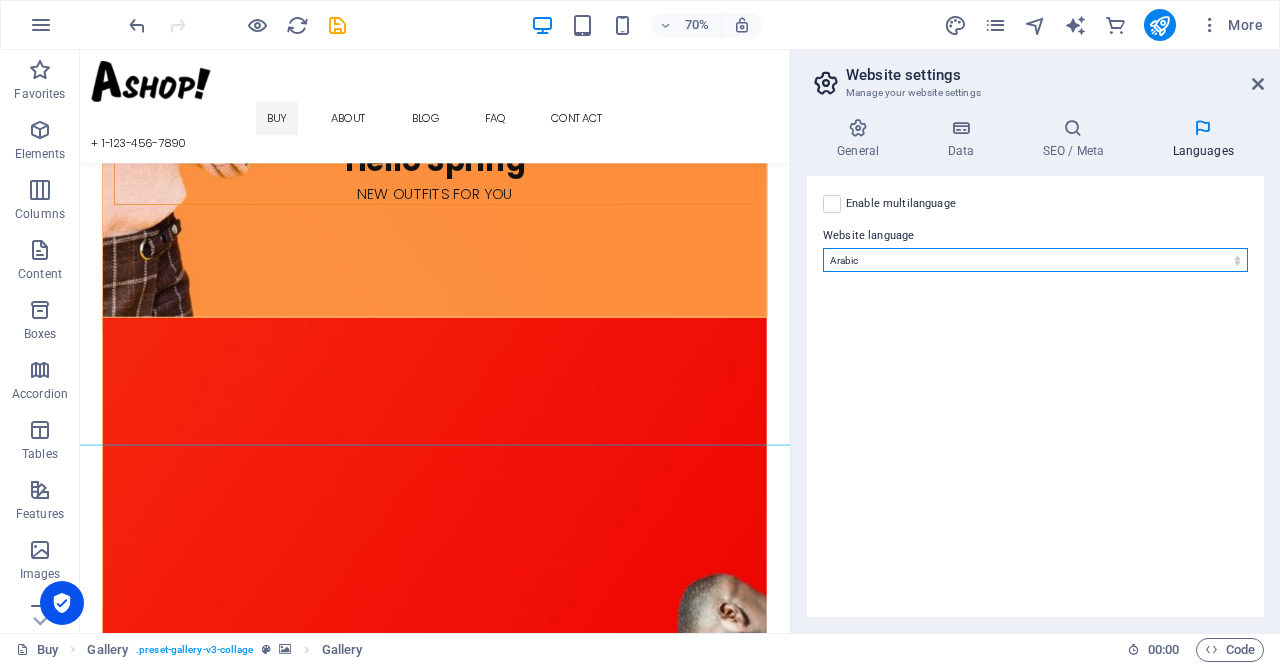 click on "Abkhazian Afar Afrikaans Akan Albanian Amharic Arabic Aragonese Armenian Assamese Avaric Avestan Aymara Azerbaijani Bambara Bashkir Basque Belarusian Bengali Bihari languages Bislama Bokmål Bosnian Breton Bulgarian Burmese Catalan Central Khmer Chamorro Chechen Chinese Church Slavic Chuvash Cornish Corsican Cree Croatian Czech Danish Dutch Dzongkha English Esperanto Estonian Ewe Faroese Farsi (Persian) Fijian Finnish French Fulah Gaelic Galician Ganda Georgian German Greek Greenlandic Guaraní Gujarati Haitian Creole Hausa Hebrew Herero Hindi Hiri Motu Hungarian Icelandic Ido Igbo Indonesian Interlingua Interlingue Inuktitut Inupiaq Irish Italian Japanese Javanese Kannada Kanuri Kashmiri Kazakh Kikuyu Kinyarwanda Komi Kongo Korean Kurdish Kwanyama Kyrgyz Lao Latin Latvian Limburgish Lingala Lithuanian Luba-Katanga Luxembourgish Macedonian Malagasy Malay Malayalam Maldivian Maltese Manx Maori Marathi Marshallese Mongolian Nauru Navajo Ndonga Nepali North Ndebele Northern Sami Norwegian Norwegian Nynorsk Nuosu" at bounding box center [1035, 260] 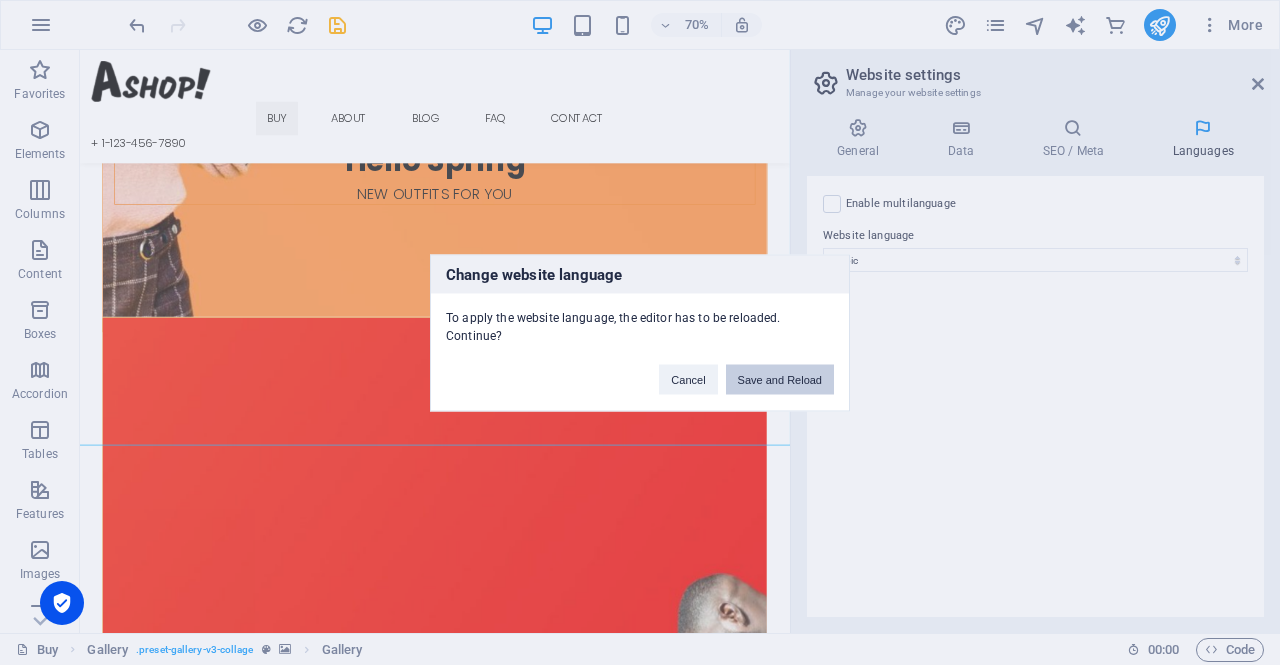 click on "Save and Reload" at bounding box center (780, 379) 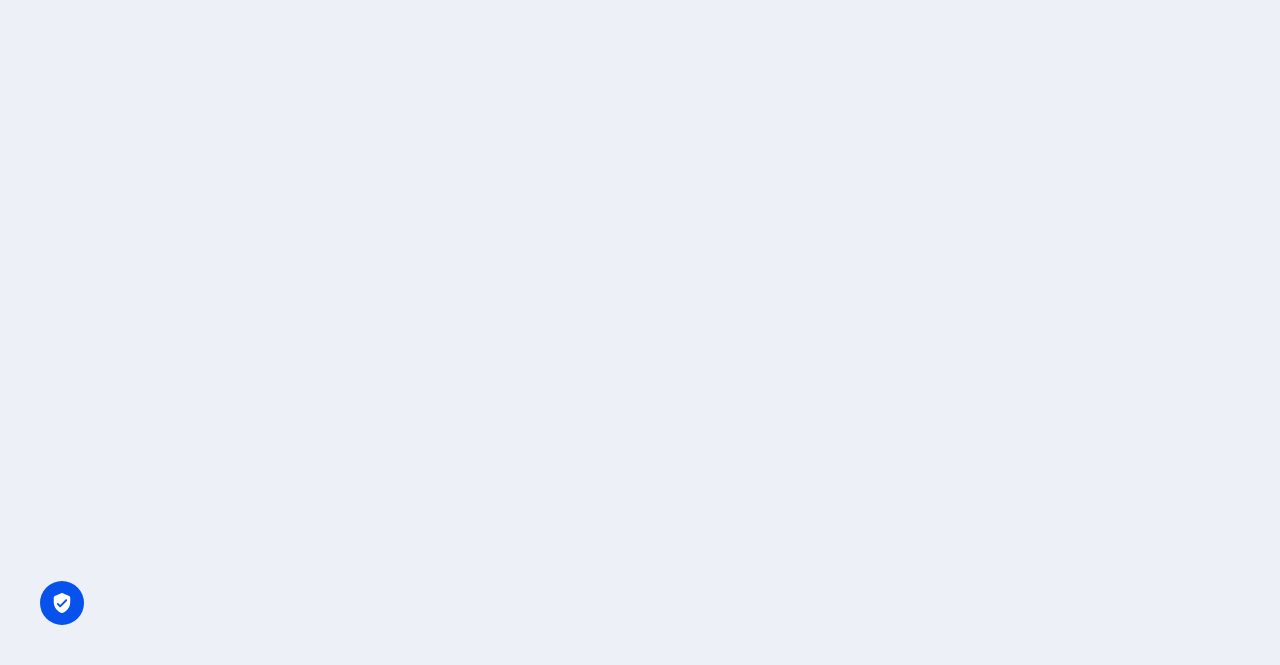 scroll, scrollTop: 0, scrollLeft: 0, axis: both 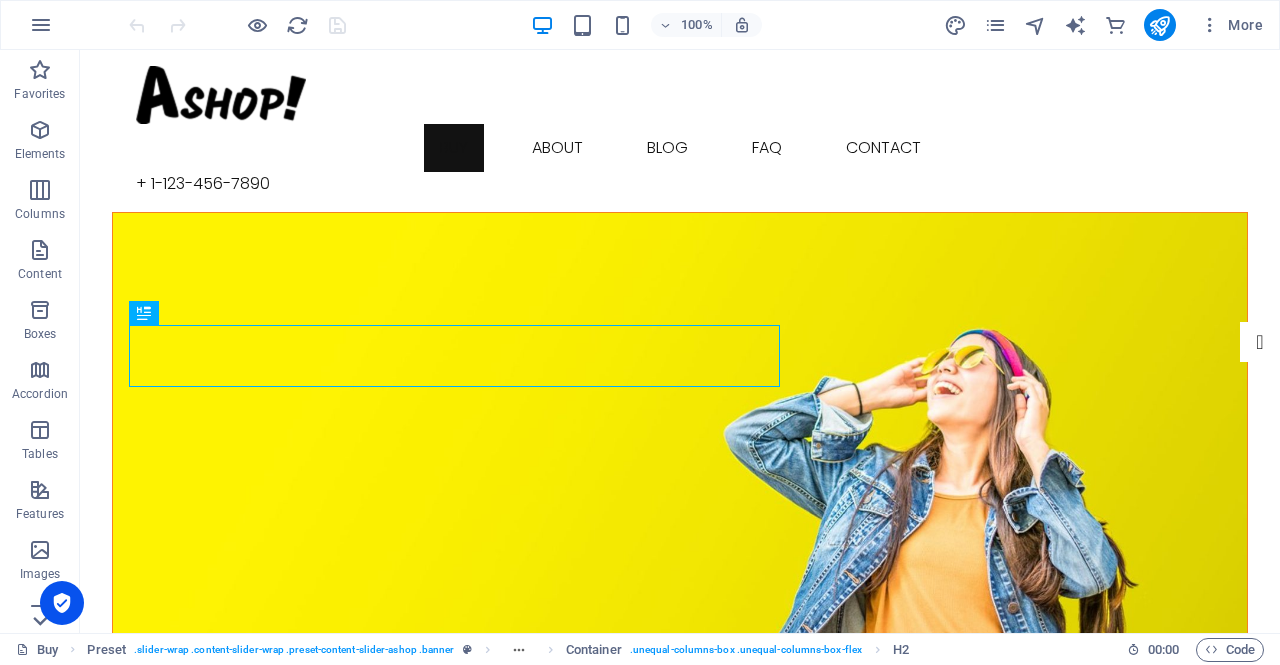click 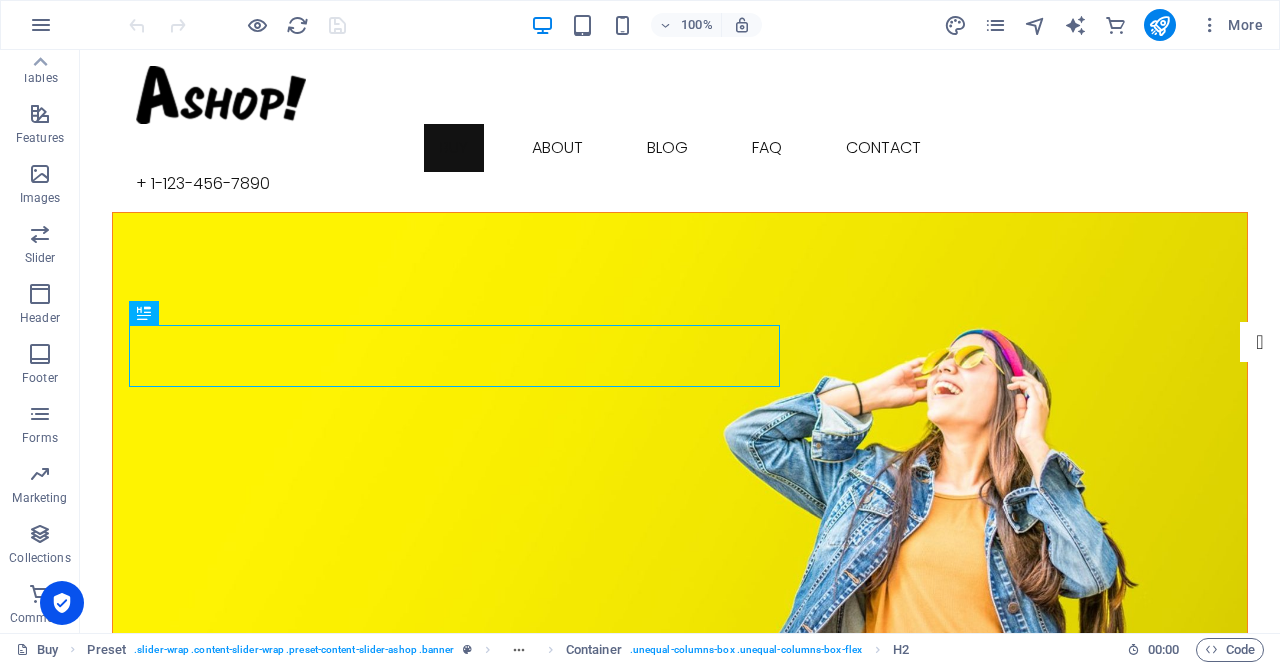 click on "Commerce" at bounding box center [40, 618] 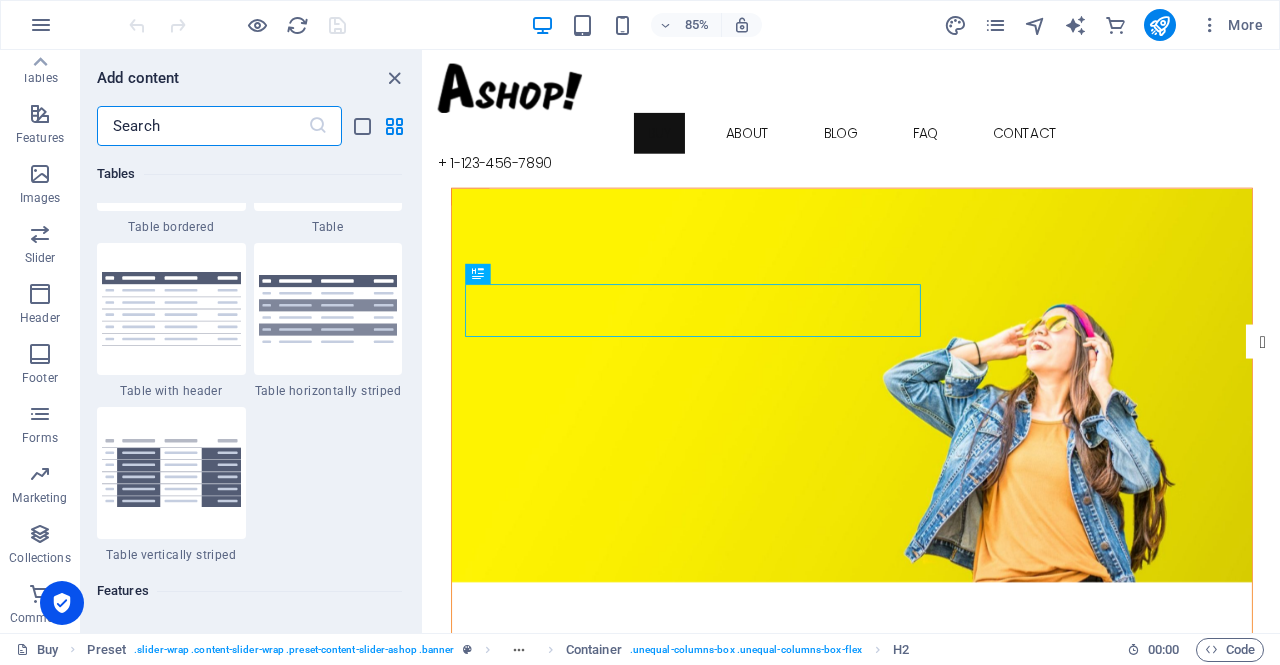 scroll, scrollTop: 19107, scrollLeft: 0, axis: vertical 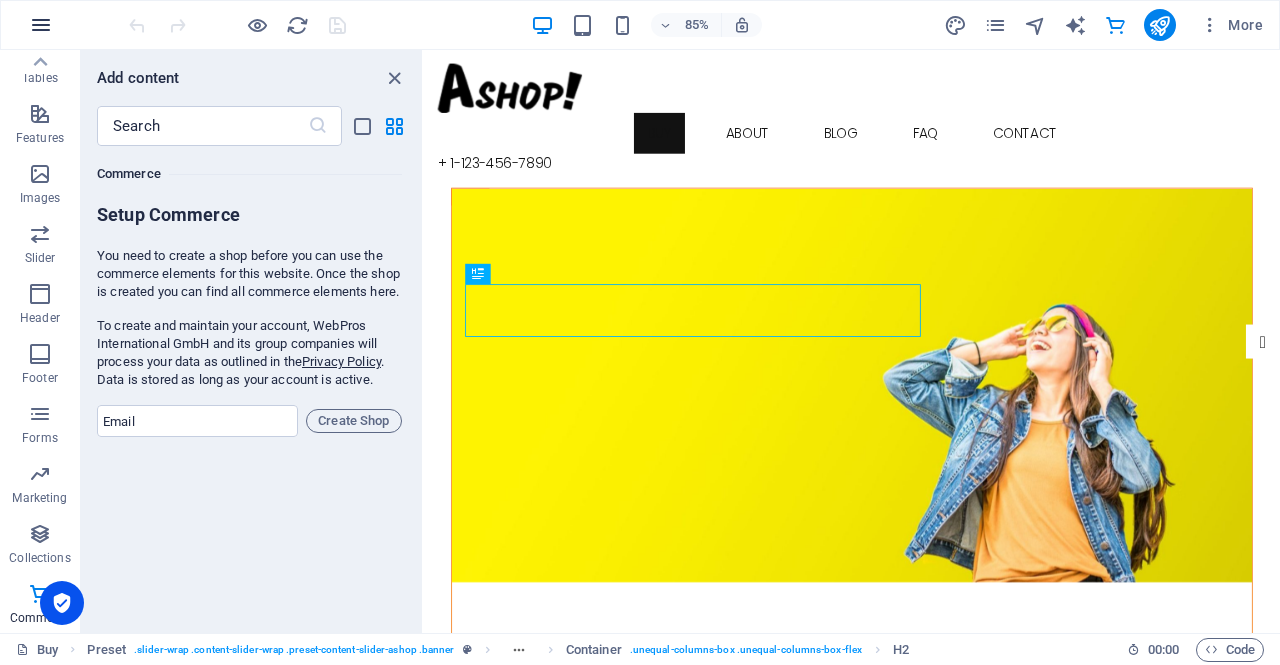click at bounding box center [41, 25] 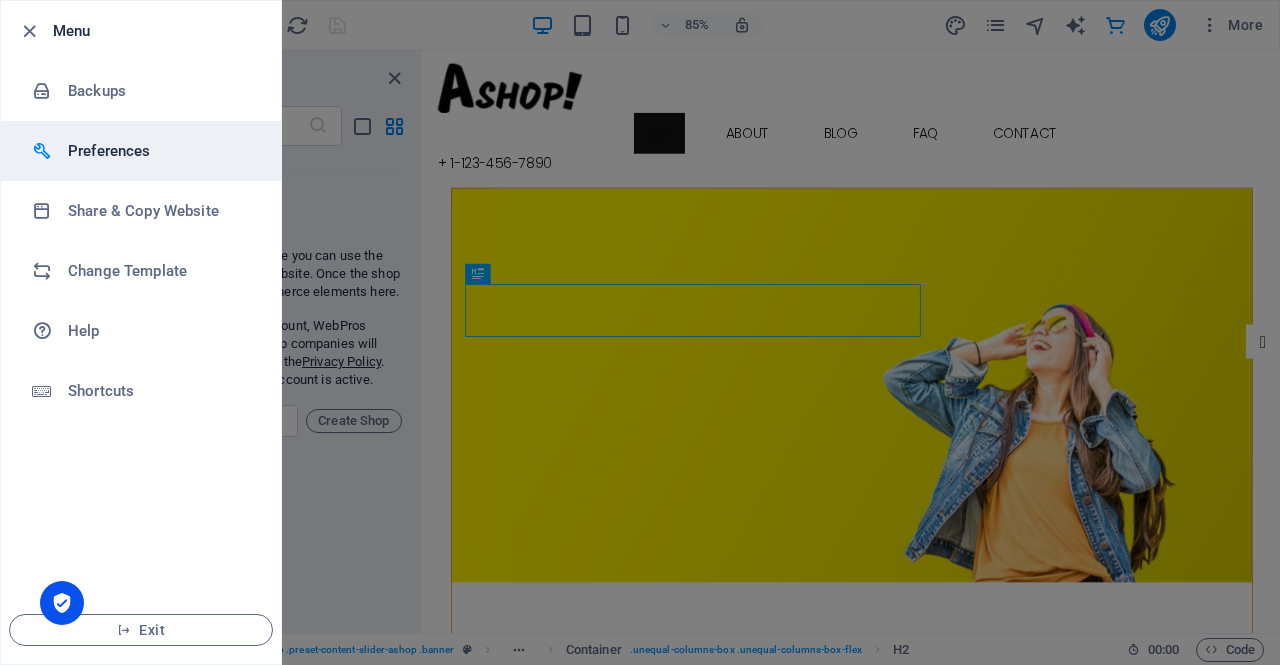 click on "Preferences" at bounding box center [141, 151] 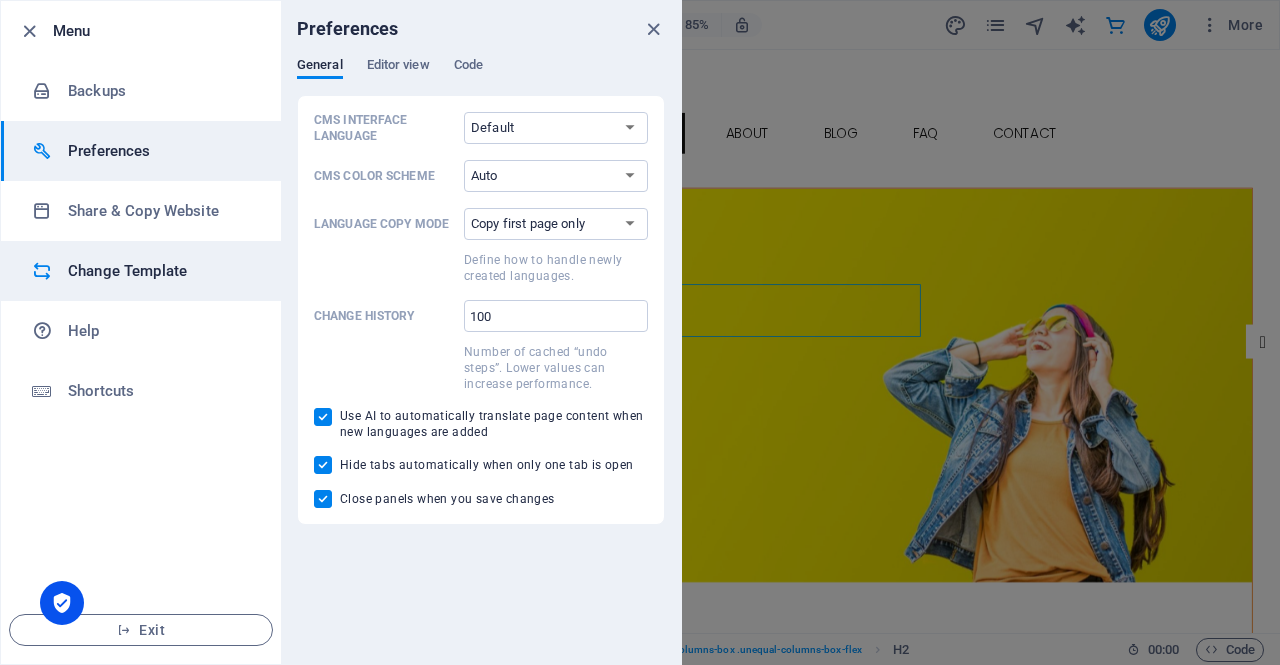 click on "Change Template" at bounding box center [141, 271] 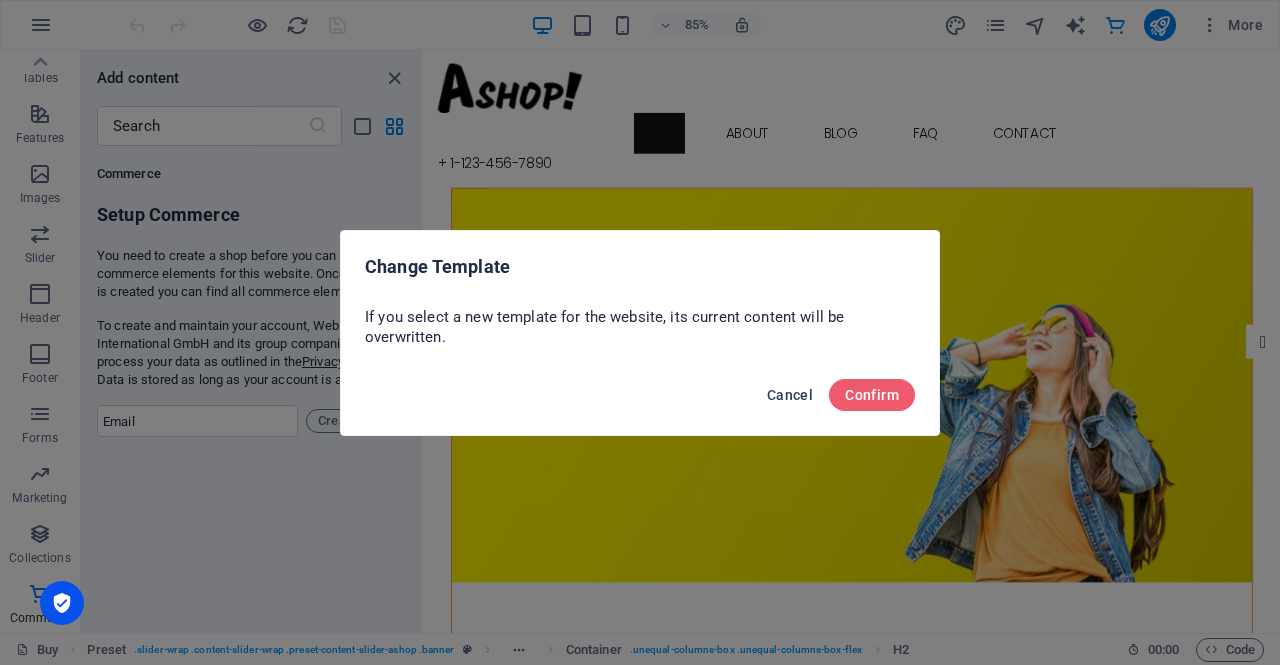 click on "Cancel" at bounding box center [790, 395] 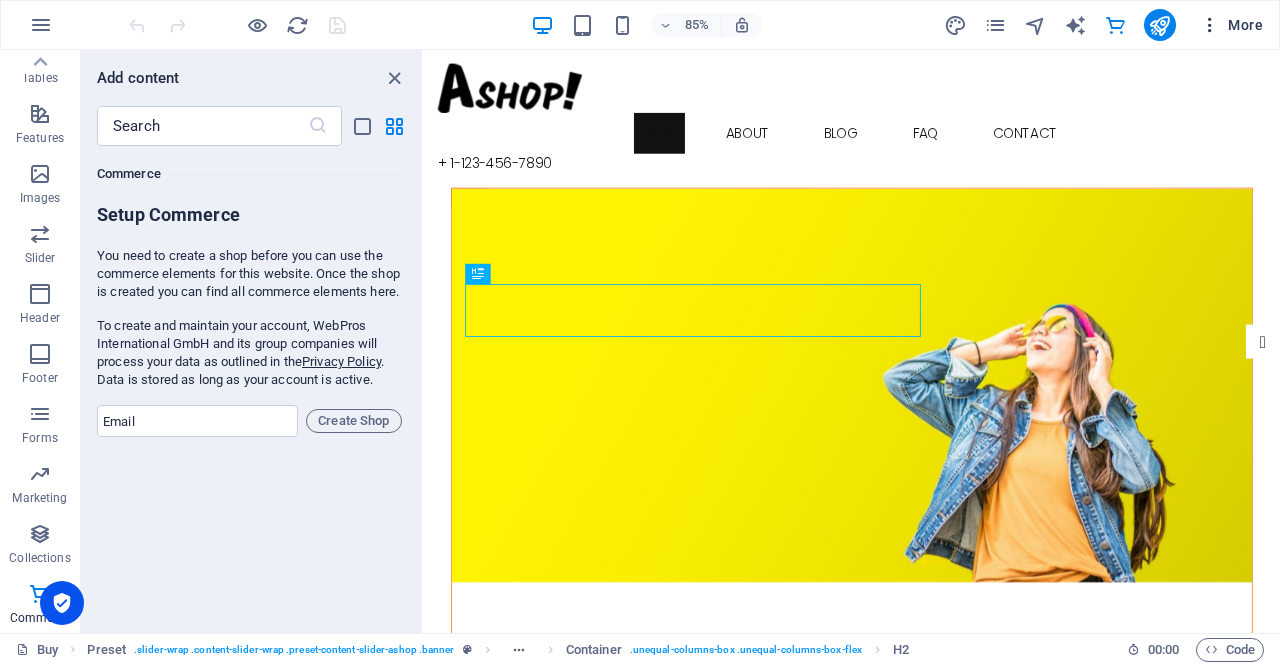 click at bounding box center (1210, 25) 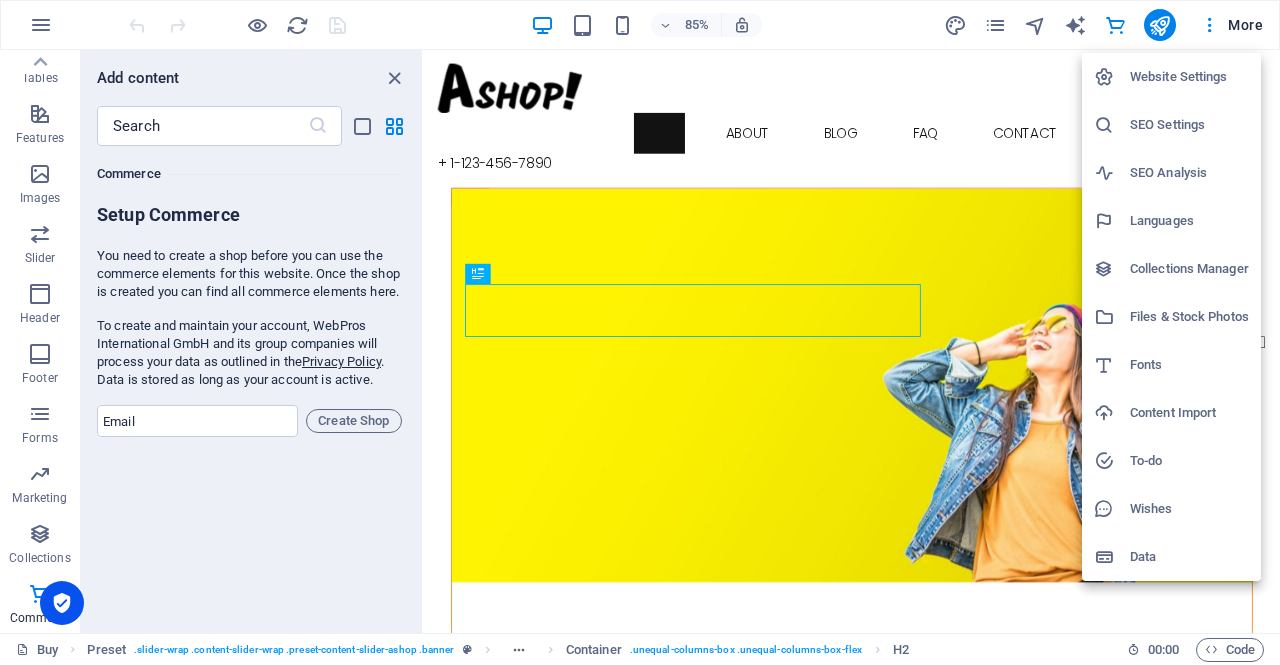 click on "Languages" at bounding box center [1189, 221] 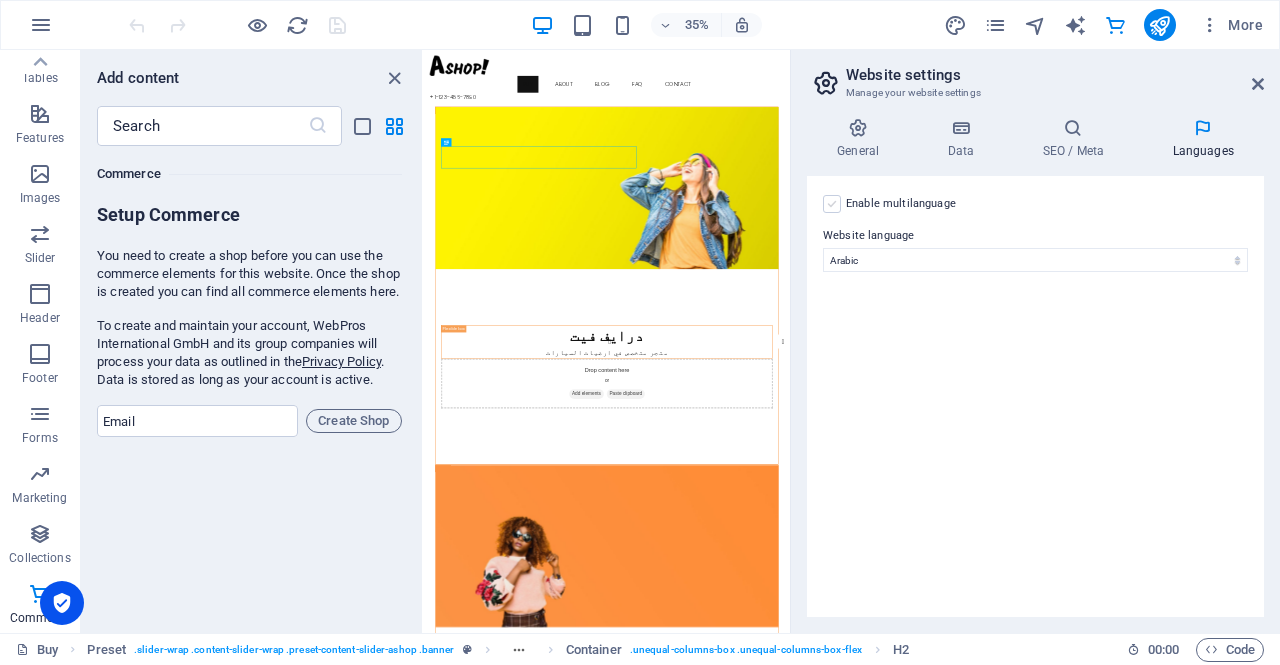 click at bounding box center (832, 204) 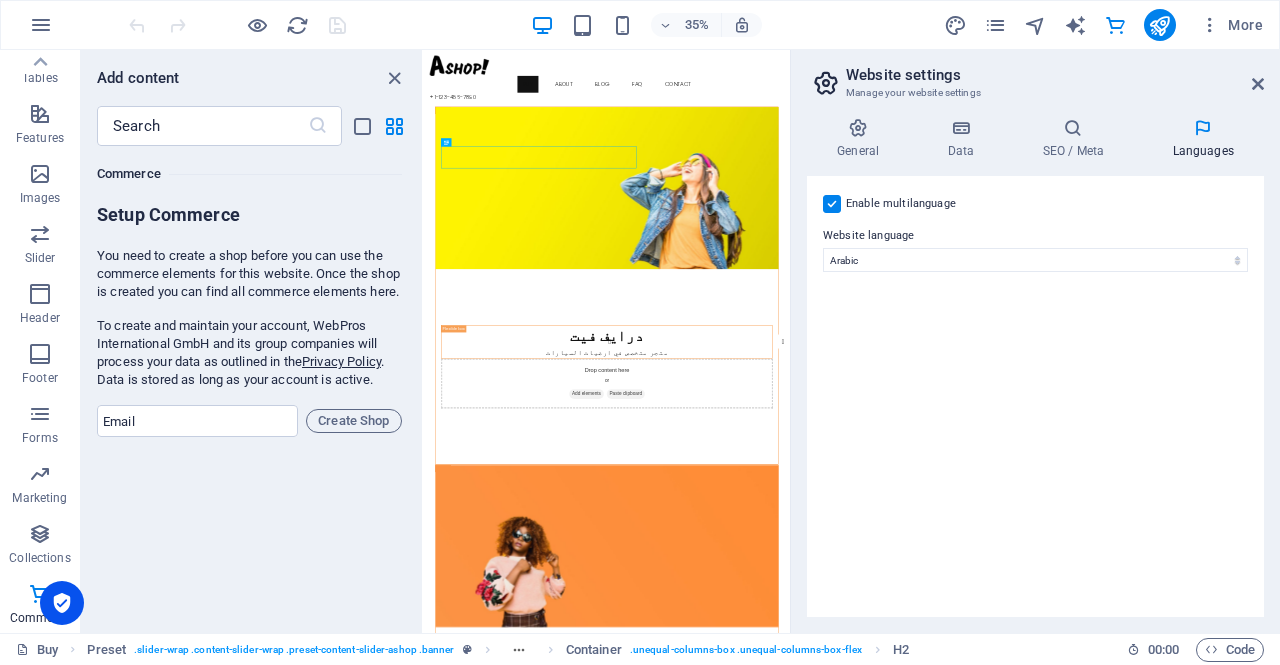 select 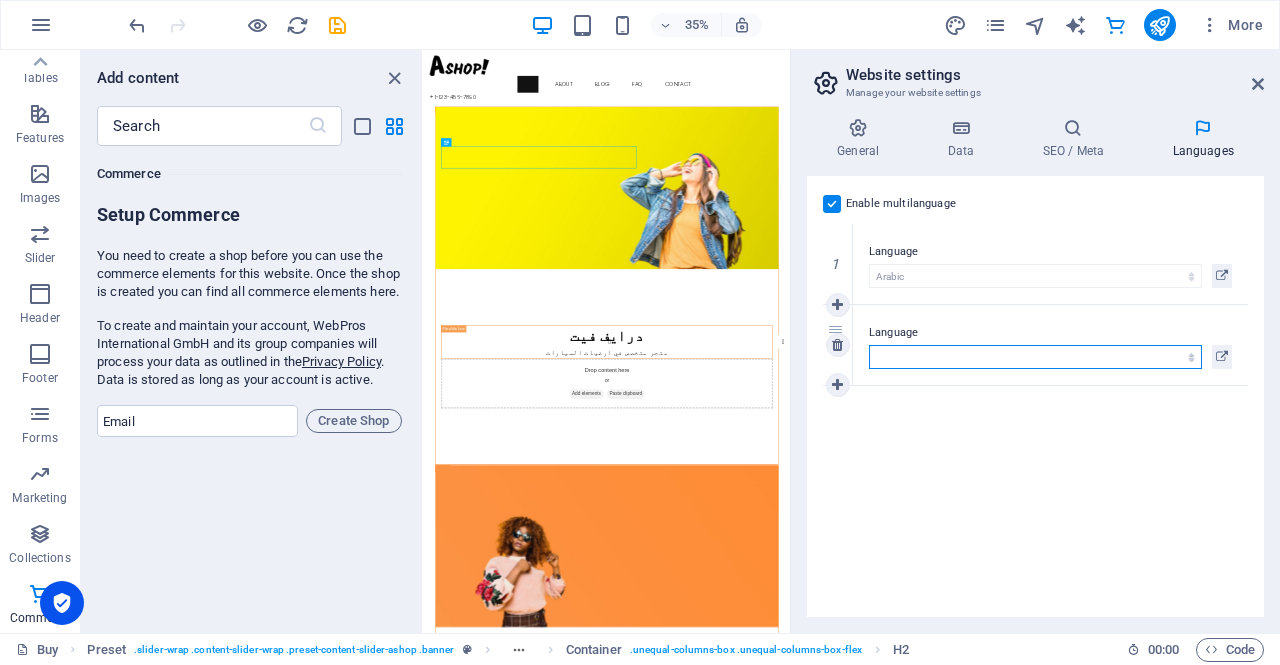 click on "Abkhazian Afar Afrikaans Akan Albanian Amharic Arabic Aragonese Armenian Assamese Avaric Avestan Aymara Azerbaijani Bambara Bashkir Basque Belarusian Bengali Bihari languages Bislama Bokmål Bosnian Breton Bulgarian Burmese Catalan Central Khmer Chamorro Chechen Chinese Church Slavic Chuvash Cornish Corsican Cree Croatian Czech Danish Dutch Dzongkha English Esperanto Estonian Ewe Faroese Farsi (Persian) Fijian Finnish French Fulah Gaelic Galician Ganda Georgian German Greek Greenlandic Guaraní Gujarati Haitian Creole Hausa Hebrew Herero Hindi Hiri Motu Hungarian Icelandic Ido Igbo Indonesian Interlingua Interlingue Inuktitut Inupiaq Irish Italian Japanese Javanese Kannada Kanuri Kashmiri Kazakh Kikuyu Kinyarwanda Komi Kongo Korean Kurdish Kwanyama Kyrgyz Lao Latin Latvian Limburgish Lingala Lithuanian Luba-Katanga Luxembourgish Macedonian Malagasy Malay Malayalam Maldivian Maltese Manx Maori Marathi Marshallese Mongolian Nauru Navajo Ndonga Nepali North Ndebele Northern Sami Norwegian Norwegian Nynorsk Nuosu" at bounding box center (1035, 357) 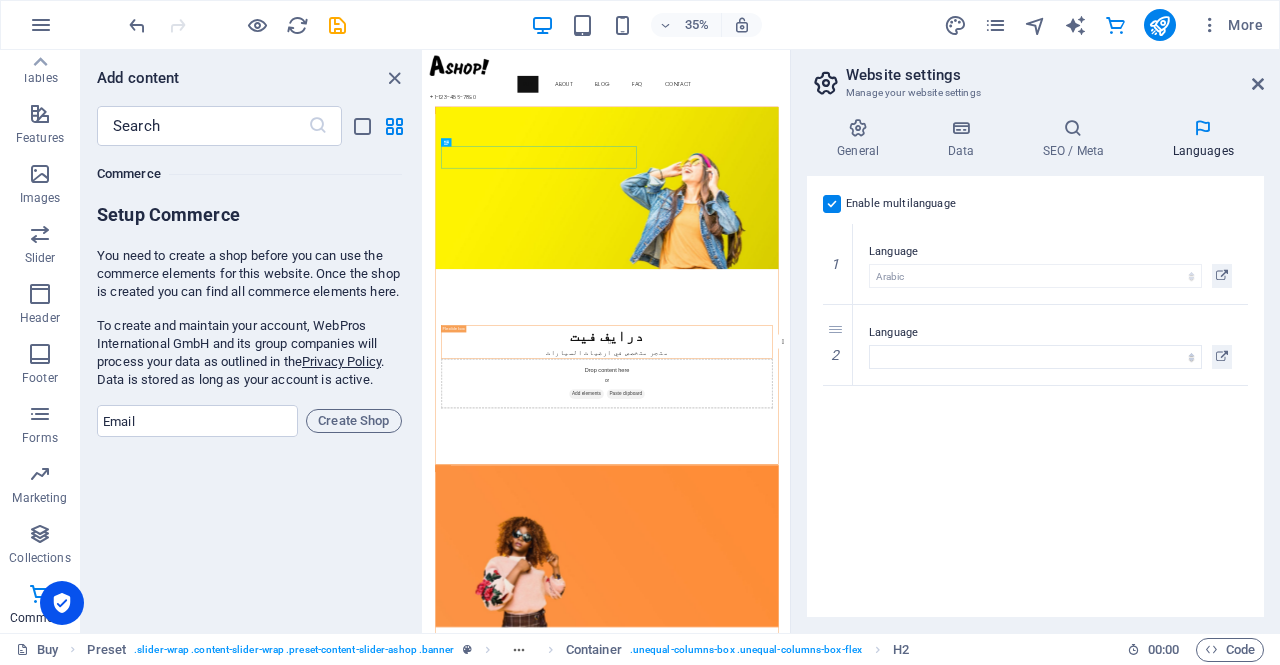 click on "Enable multilanguage To disable multilanguage delete all languages until only one language remains. Website language Abkhazian Afar Afrikaans Akan Albanian Amharic Arabic Aragonese Armenian Assamese Avaric Avestan Aymara Azerbaijani Bambara Bashkir Basque Belarusian Bengali Bihari languages Bislama Bokmål Bosnian Breton Bulgarian Burmese Catalan Central Khmer Chamorro Chechen Chinese Church Slavic Chuvash Cornish Corsican Cree Croatian Czech Danish Dutch Dzongkha English Esperanto Estonian Ewe Faroese Farsi (Persian) Fijian Finnish French Fulah Gaelic Galician Ganda Georgian German Greek Greenlandic Guaraní Gujarati Haitian Creole Hausa Hebrew Herero Hindi Hiri Motu Hungarian Icelandic Ido Igbo Indonesian Interlingua Interlingue Inuktitut Inupiaq Irish Italian Japanese Javanese Kannada Kanuri Kashmiri Kazakh Kikuyu Kinyarwanda Komi Kongo Korean Kurdish Kwanyama Kyrgyz Lao Latin Latvian Limburgish Lingala Lithuanian Luba-Katanga Luxembourgish Macedonian Malagasy Malay Malayalam Maldivian Maltese Manx Maori 1" at bounding box center (1035, 396) 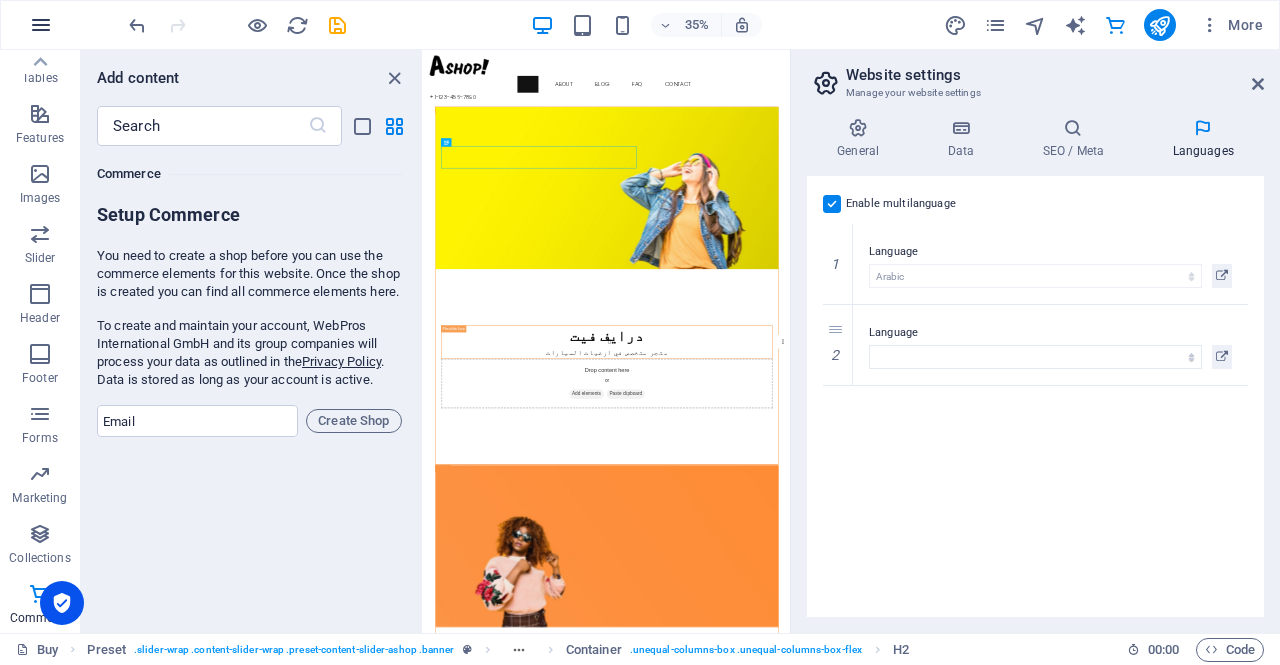 click at bounding box center [41, 25] 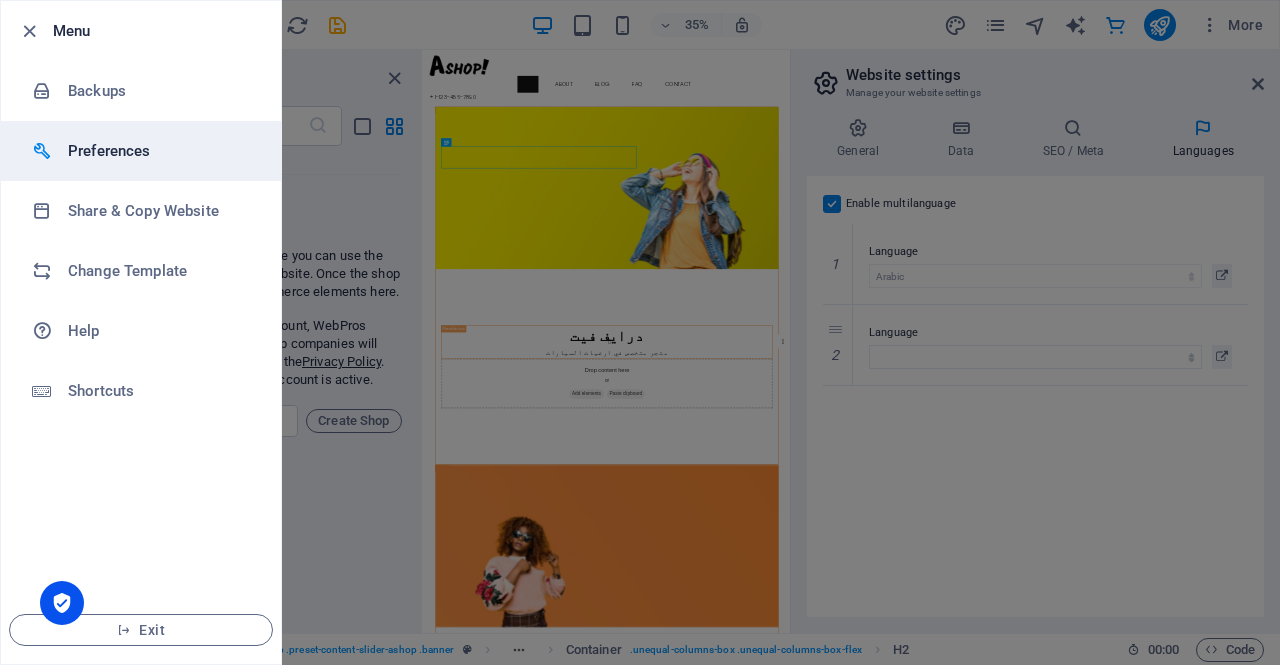 click on "Preferences" at bounding box center [160, 151] 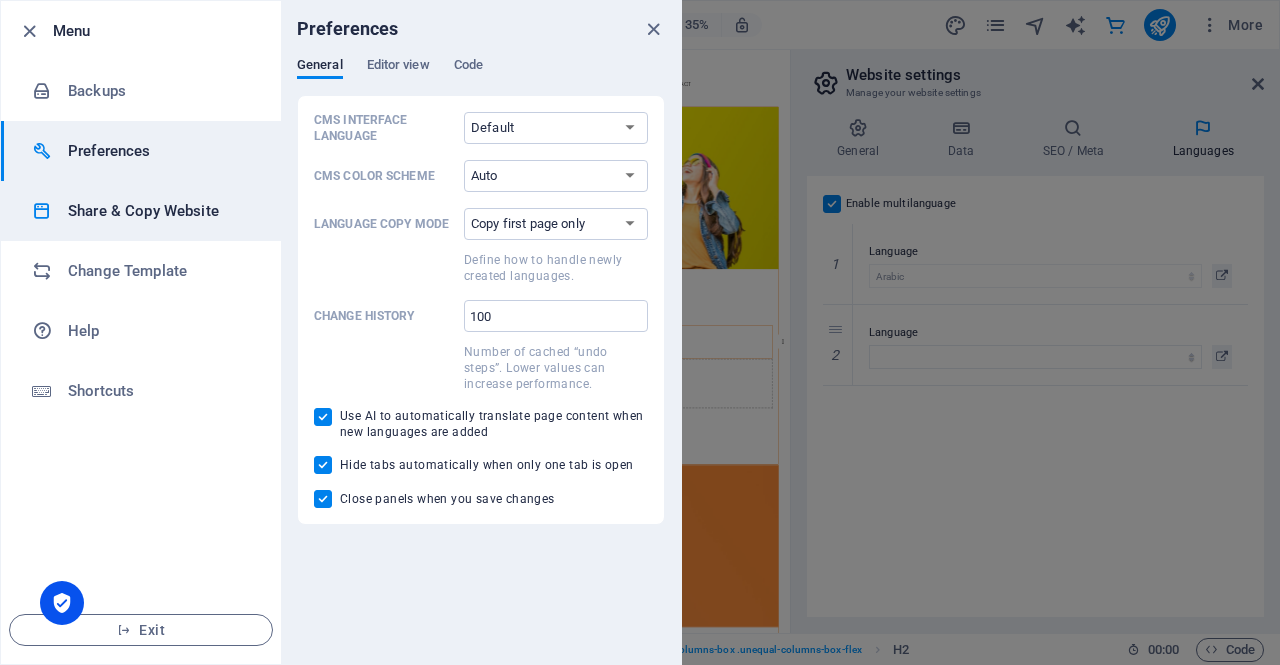 click on "Share & Copy Website" at bounding box center [160, 211] 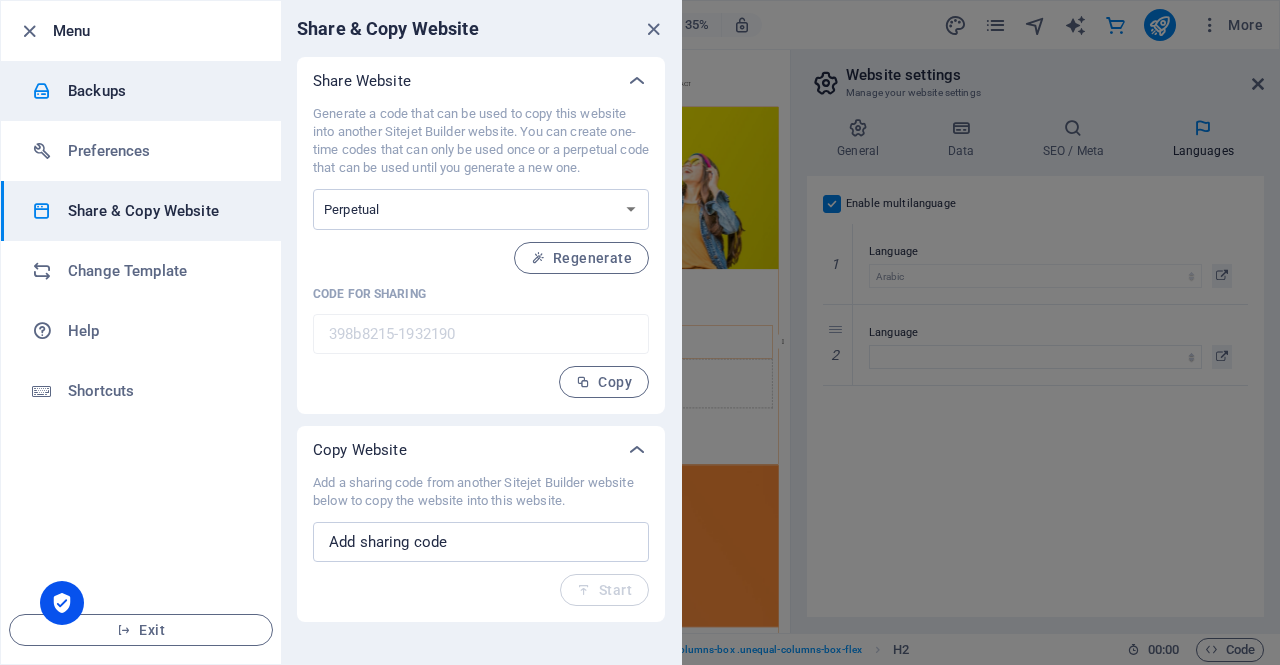 click on "Backups" at bounding box center (160, 91) 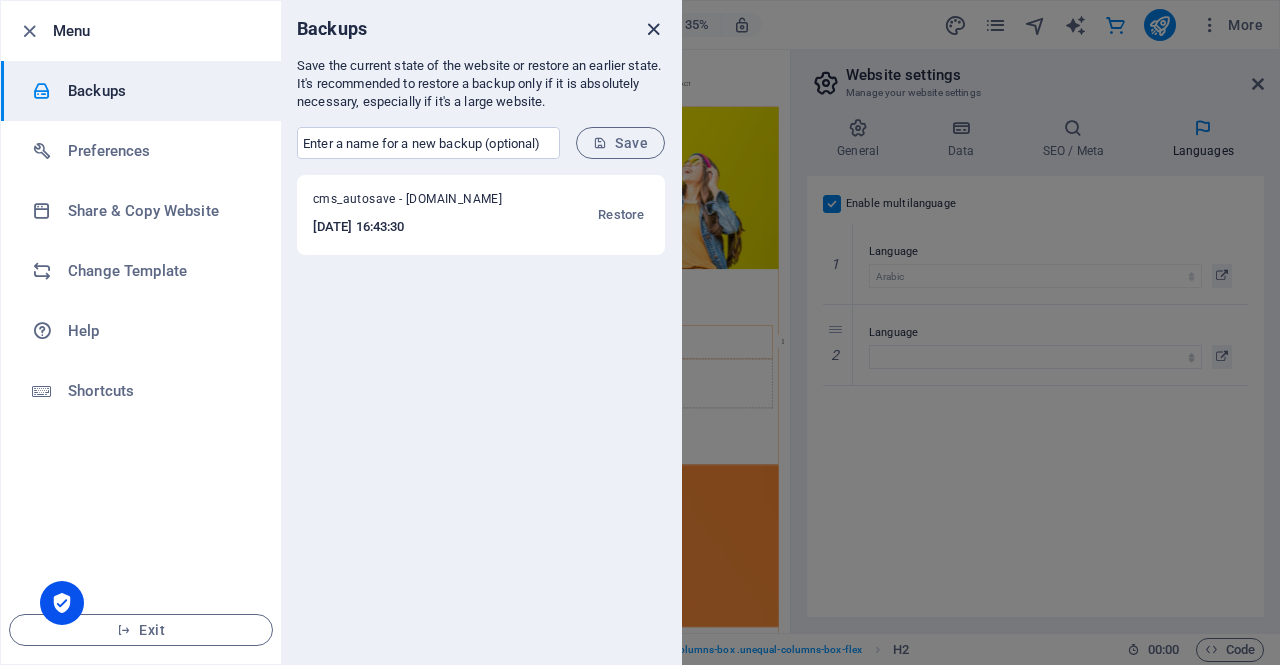 click at bounding box center [653, 29] 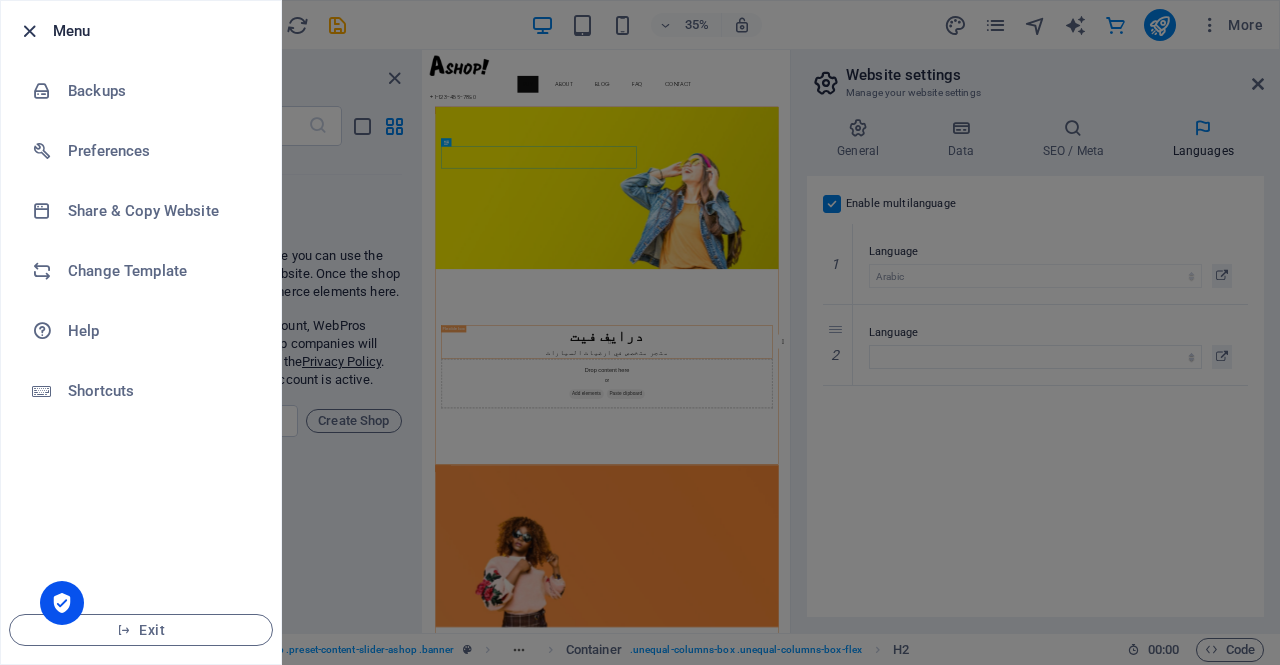 click at bounding box center (29, 31) 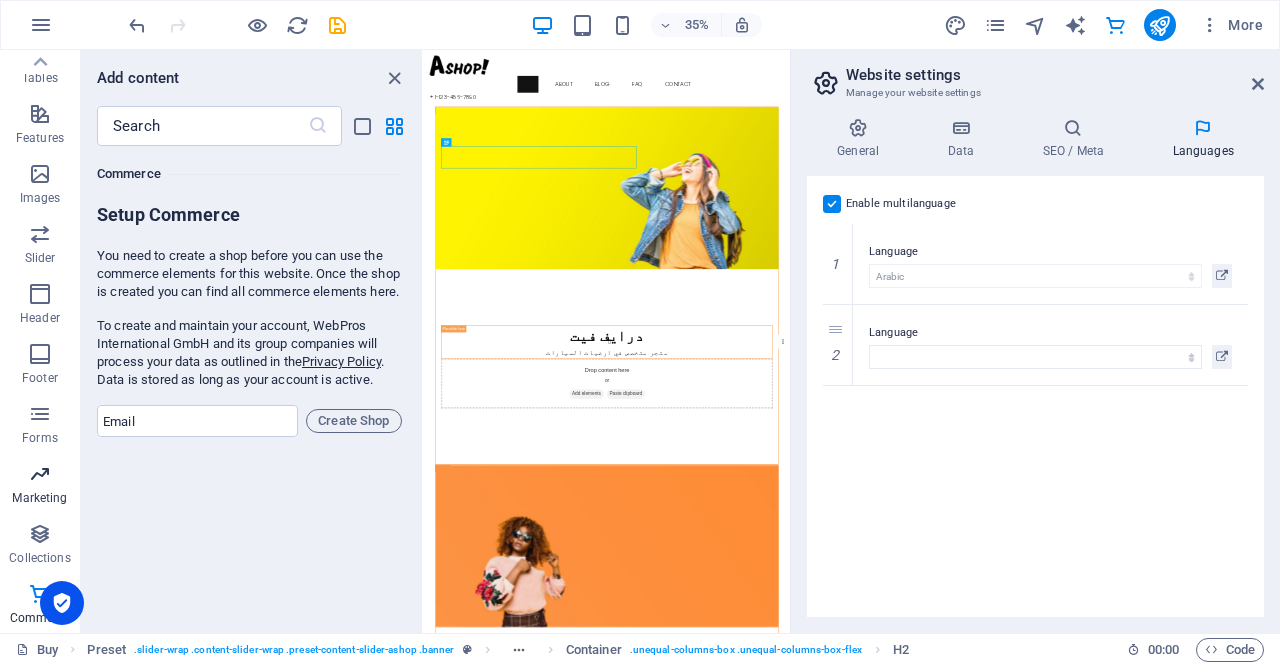 click at bounding box center [40, 474] 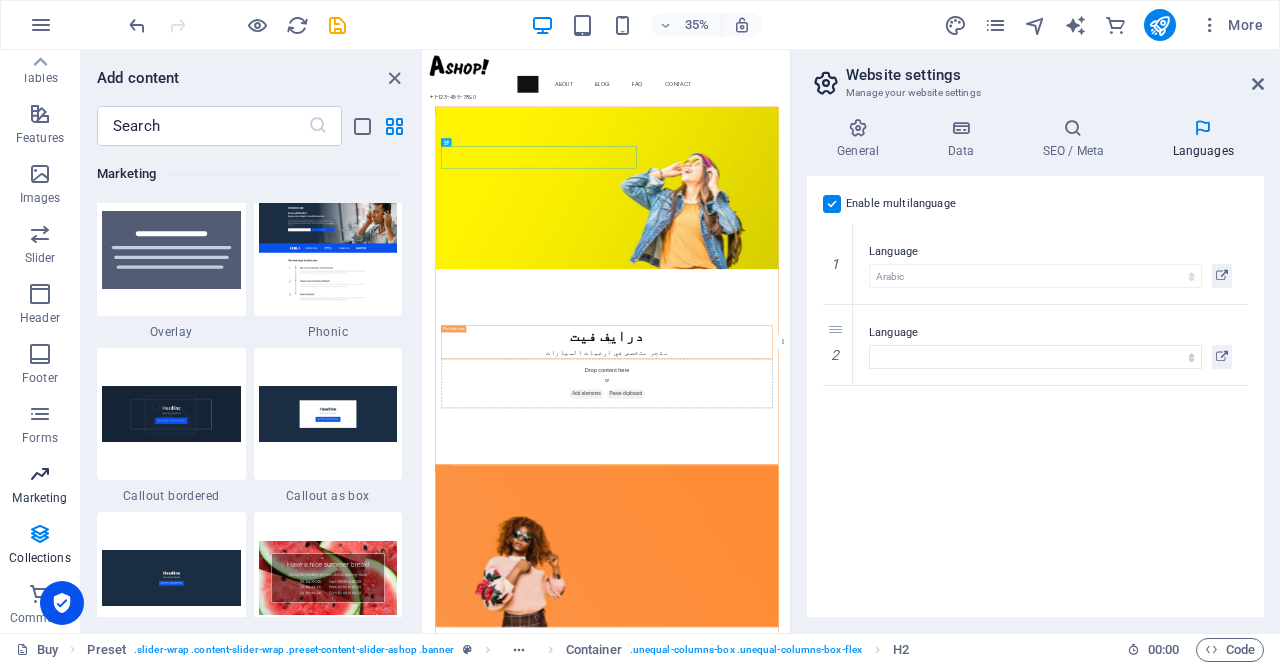scroll, scrollTop: 16125, scrollLeft: 0, axis: vertical 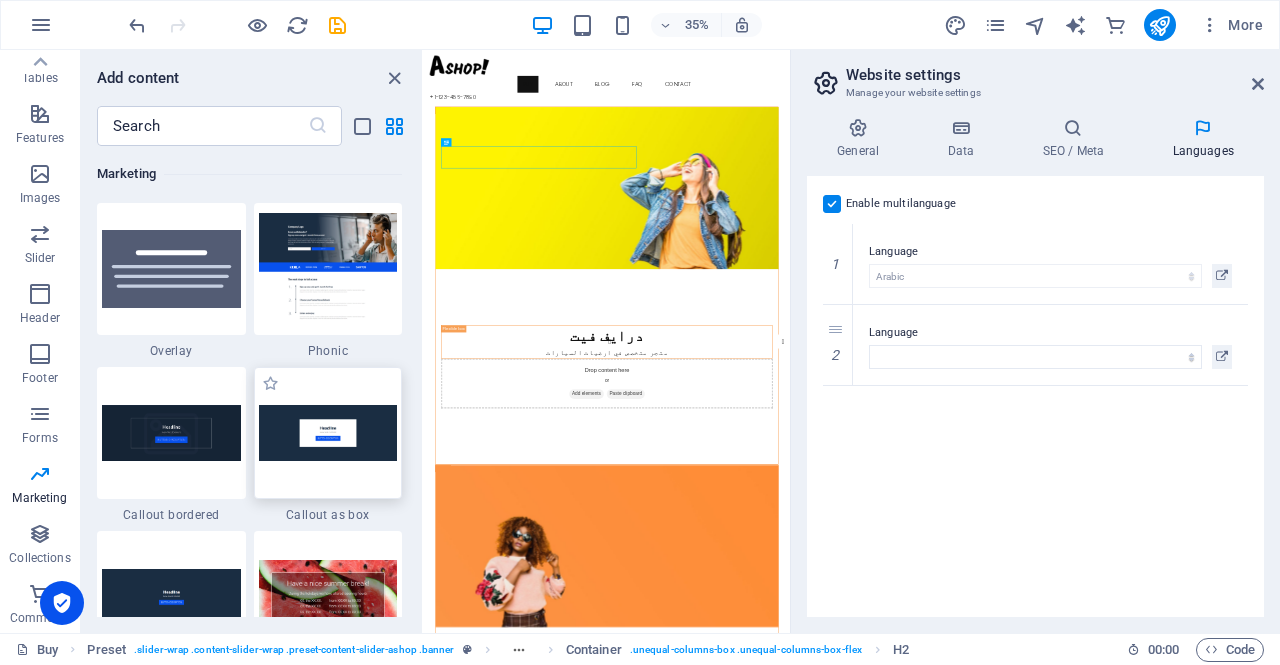 click at bounding box center [328, 432] 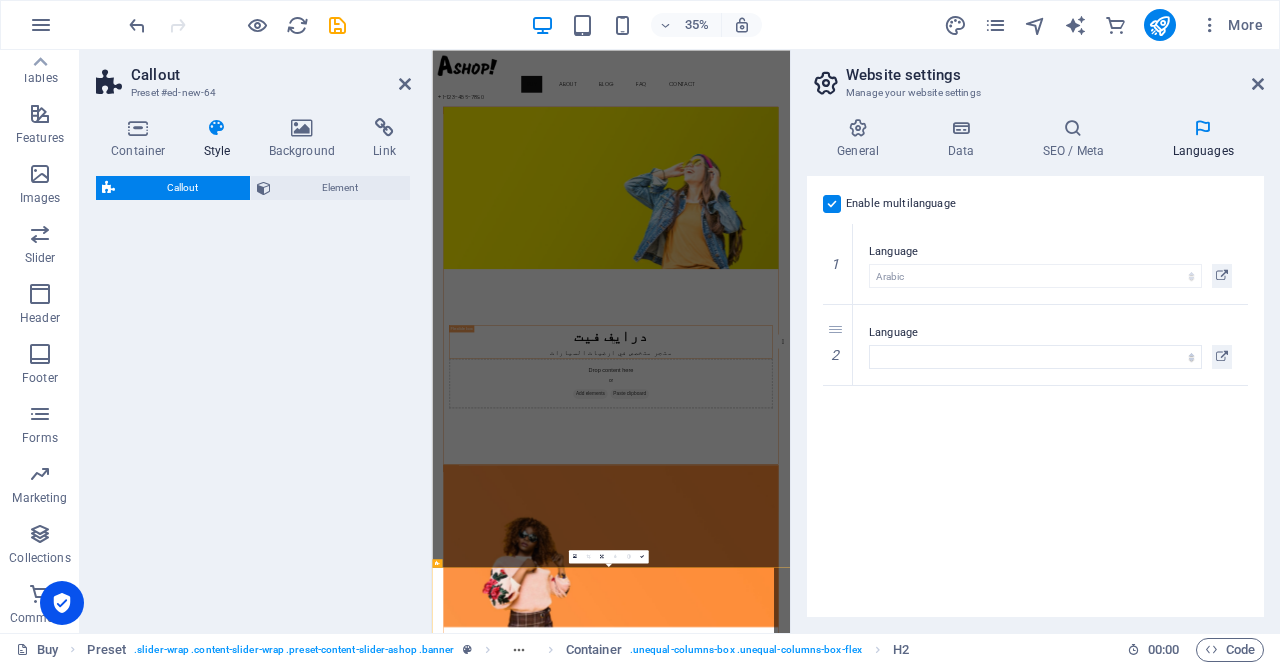 select on "rem" 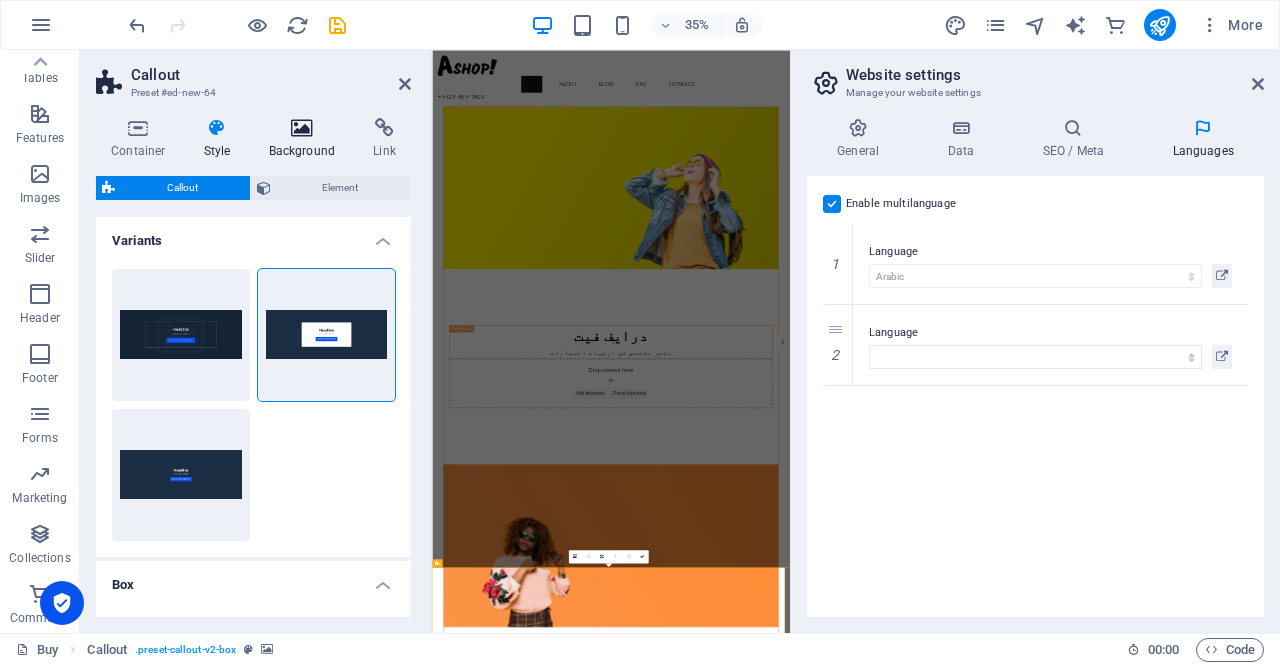 click on "Background" at bounding box center (306, 139) 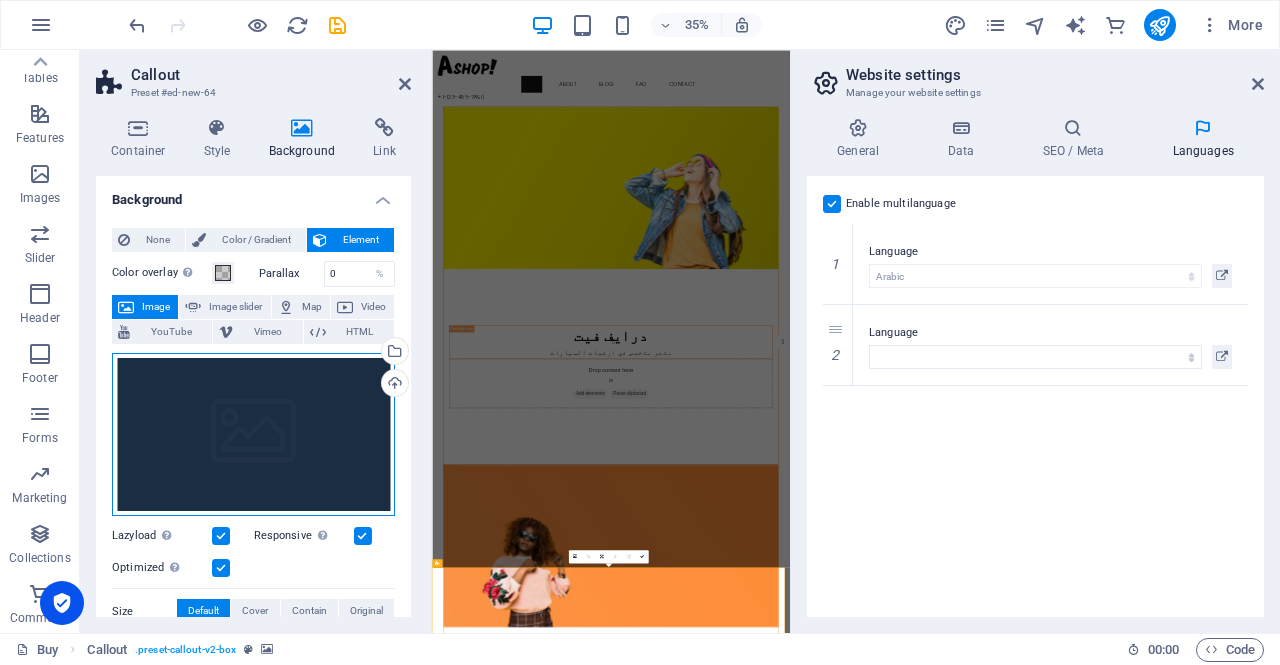 click on "Drag files here, click to choose files or select files from Files or our free stock photos & videos" at bounding box center (253, 435) 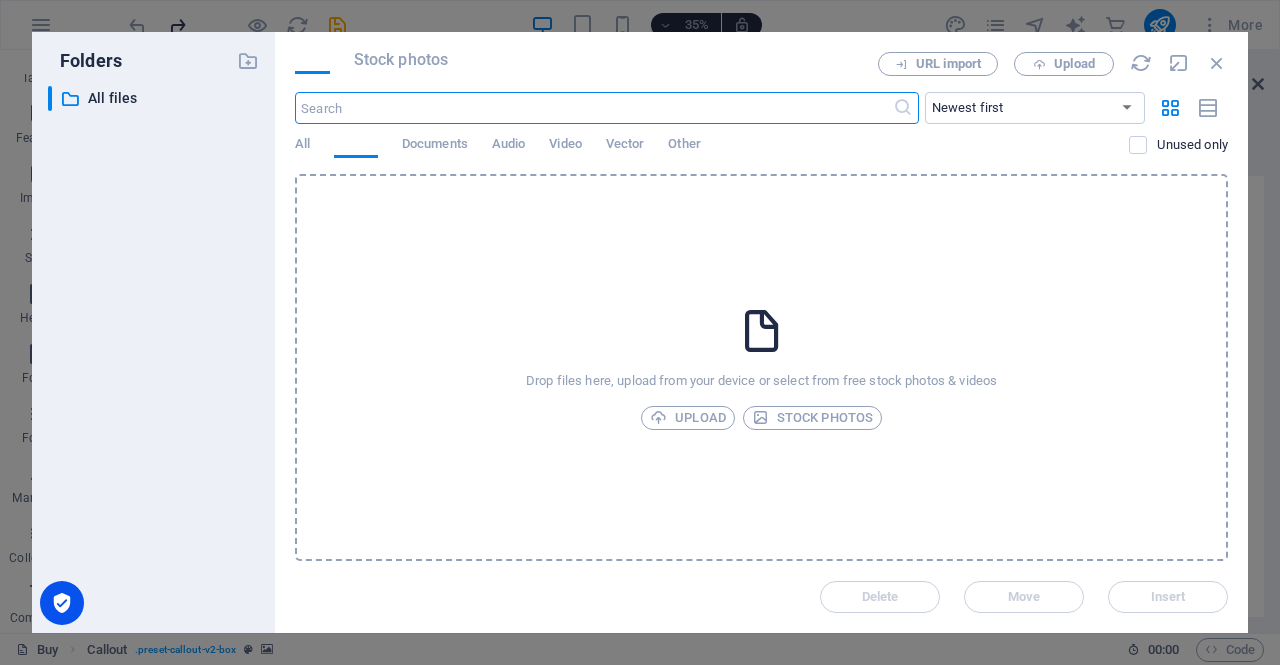 scroll, scrollTop: 1937, scrollLeft: 0, axis: vertical 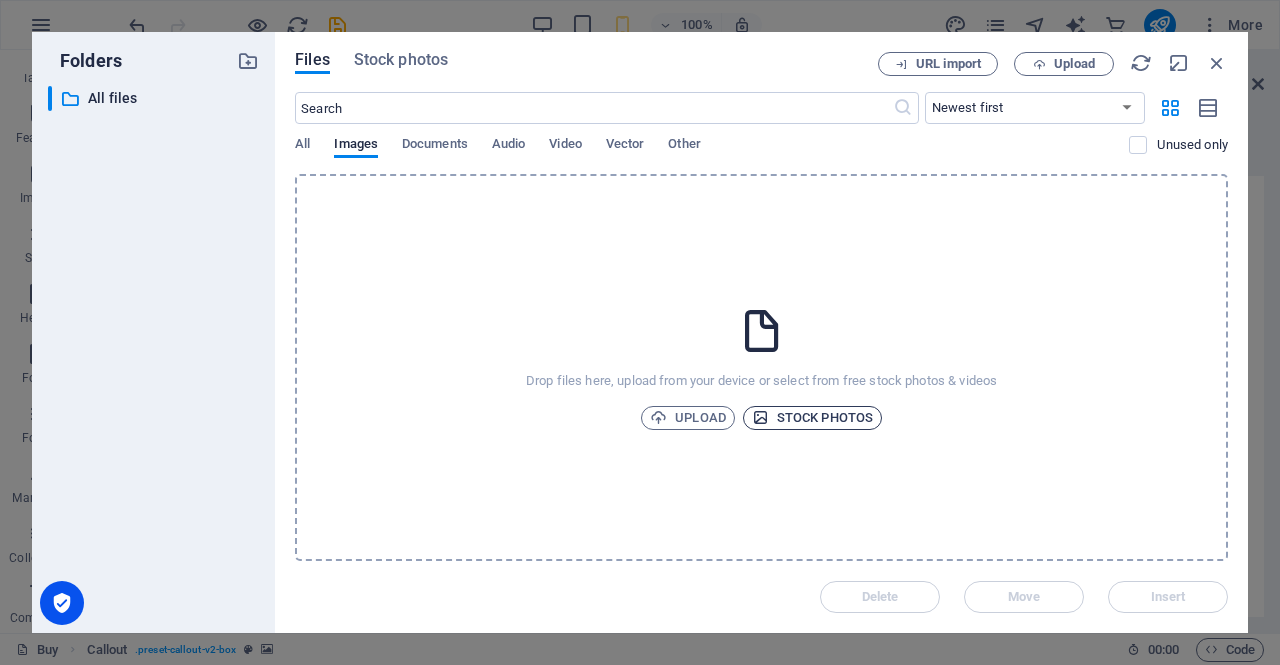 click on "Stock photos" at bounding box center (812, 418) 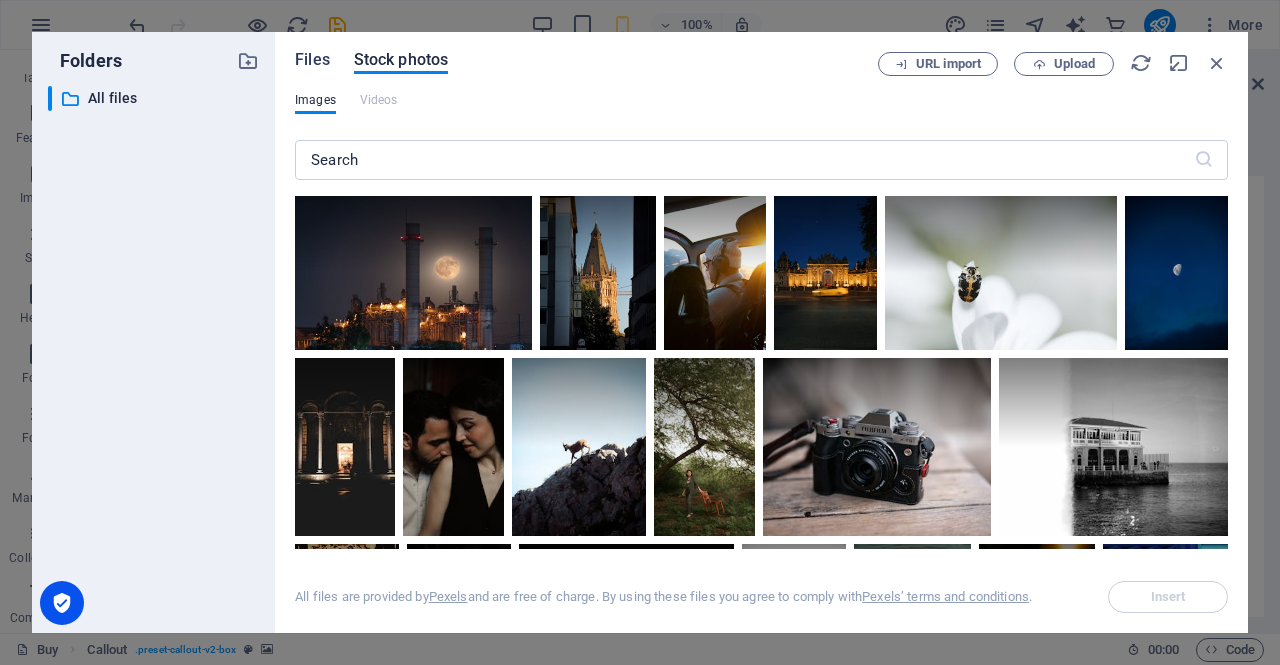 click on "Files" at bounding box center [312, 60] 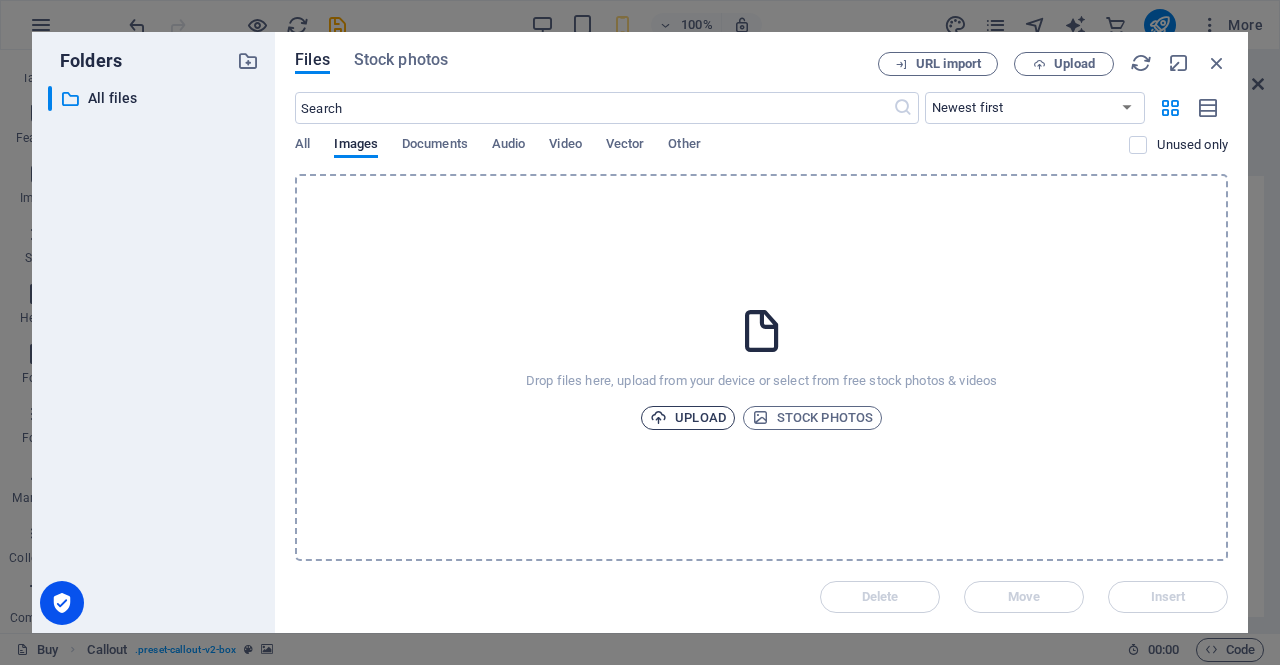 click on "Upload" at bounding box center [688, 418] 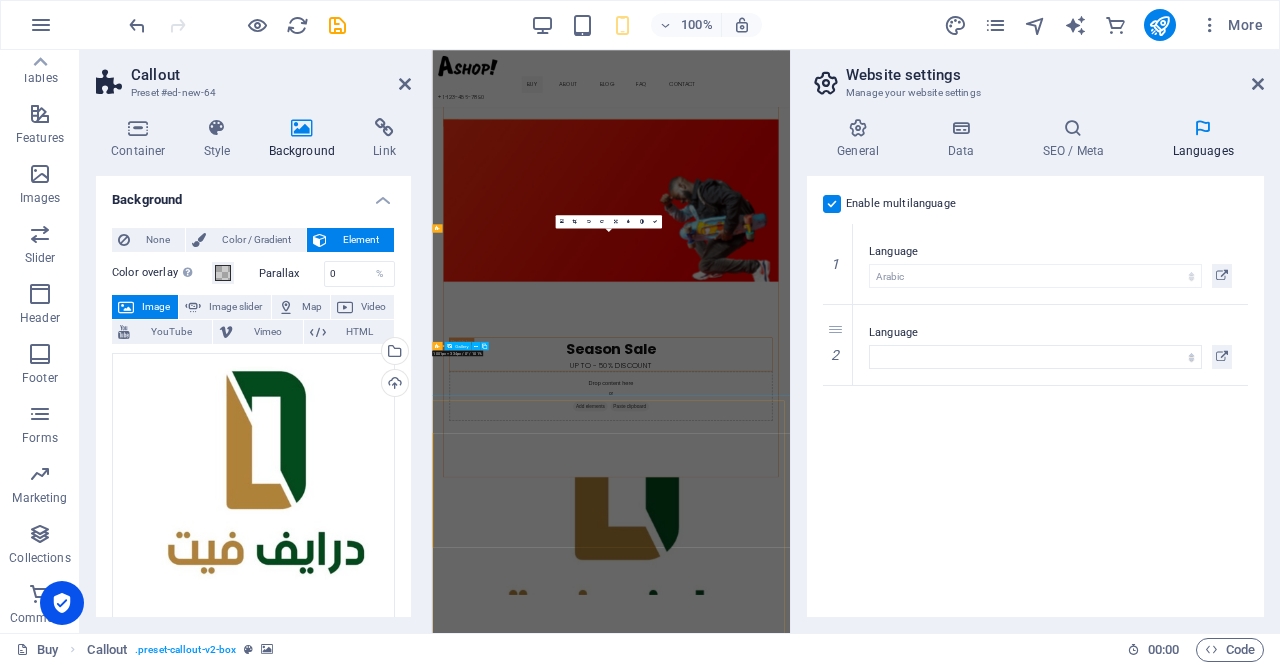 scroll, scrollTop: 956, scrollLeft: 0, axis: vertical 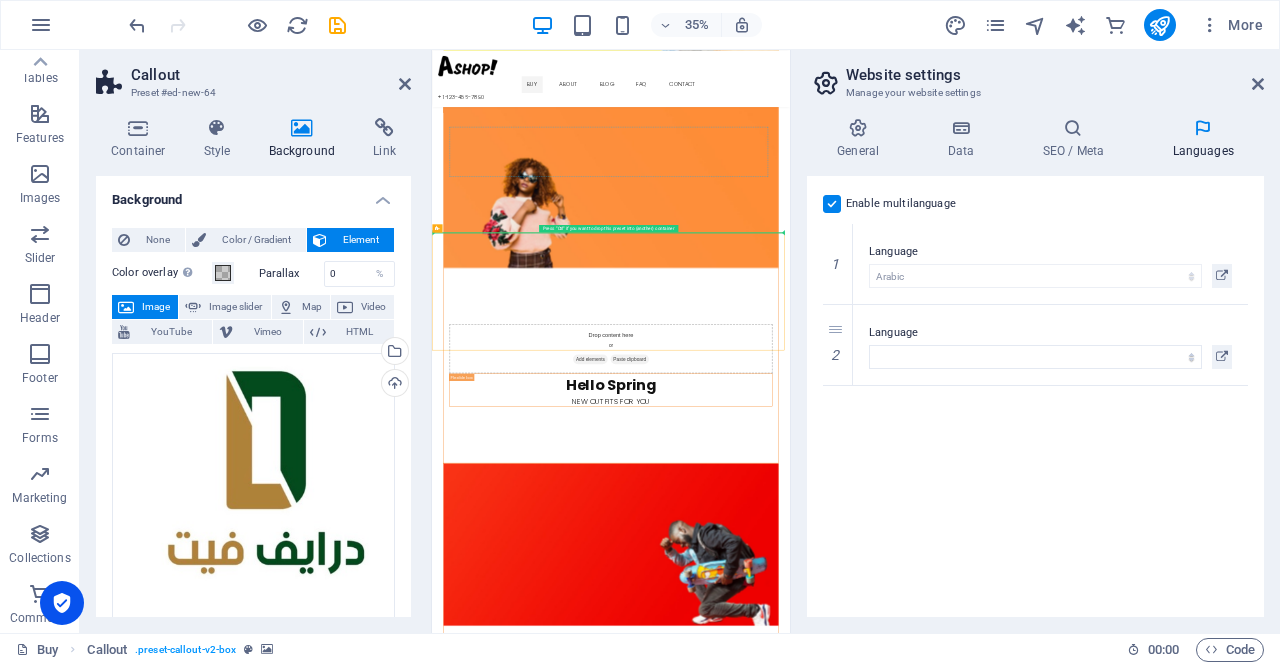 drag, startPoint x: 871, startPoint y: 279, endPoint x: 502, endPoint y: 384, distance: 383.6483 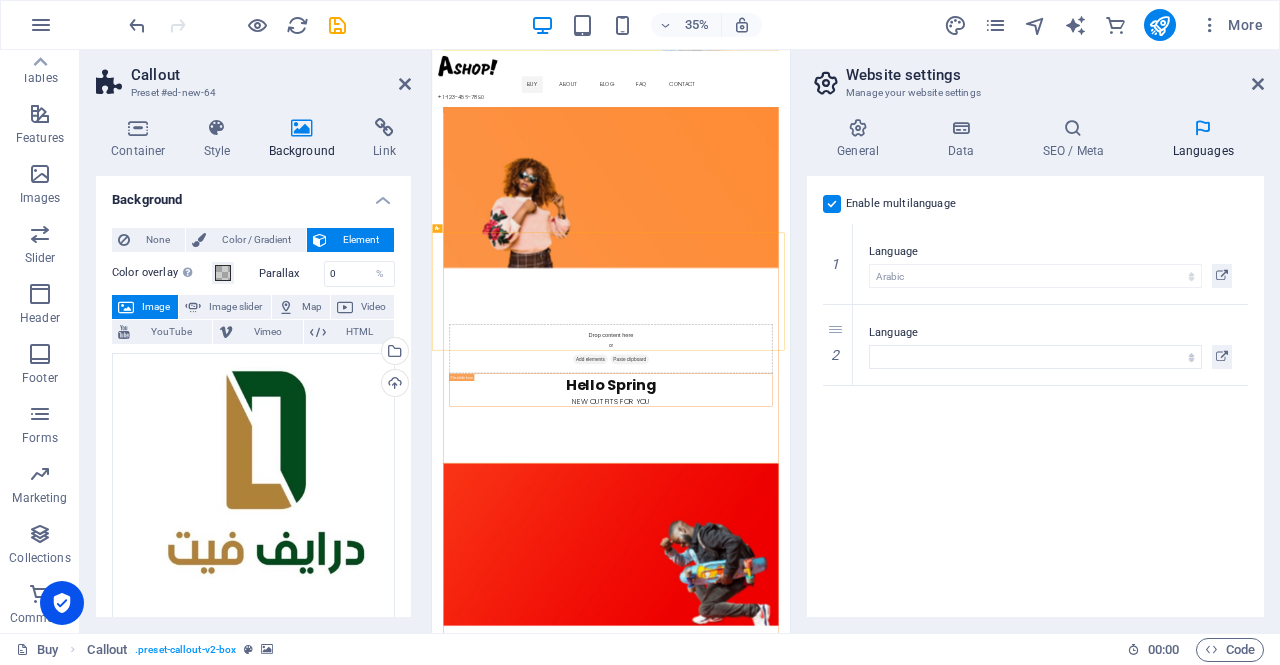 click at bounding box center [943, 1461] 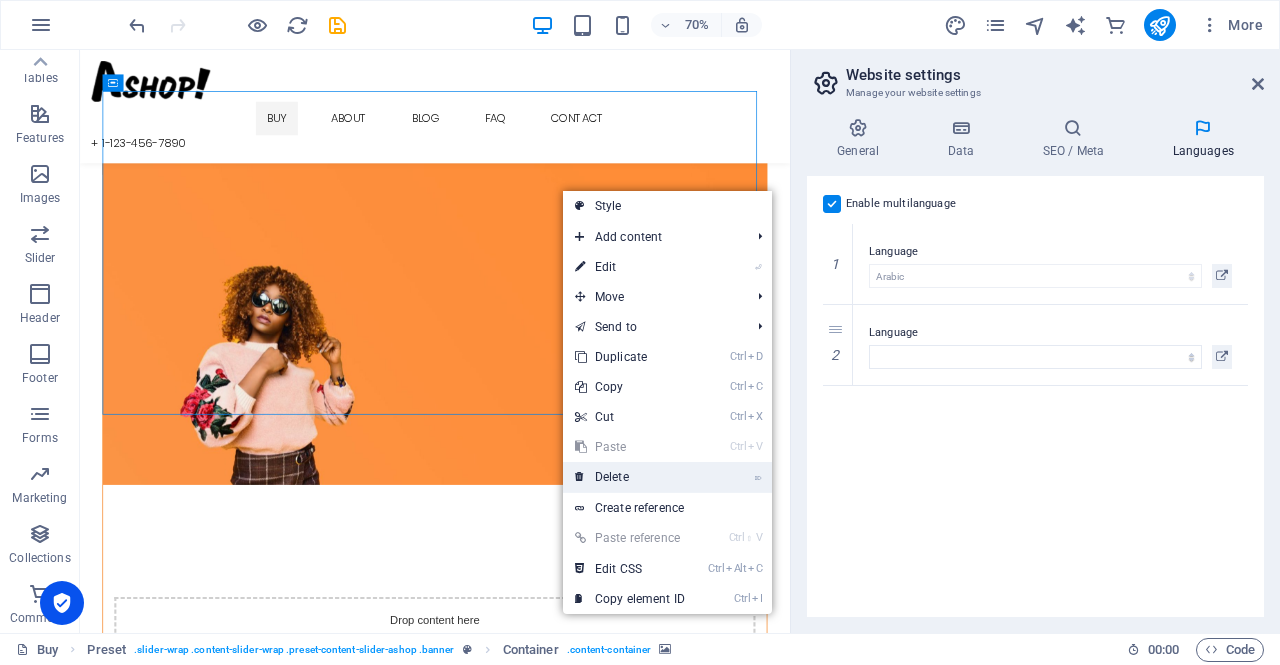 click on "⌦  Delete" at bounding box center [630, 477] 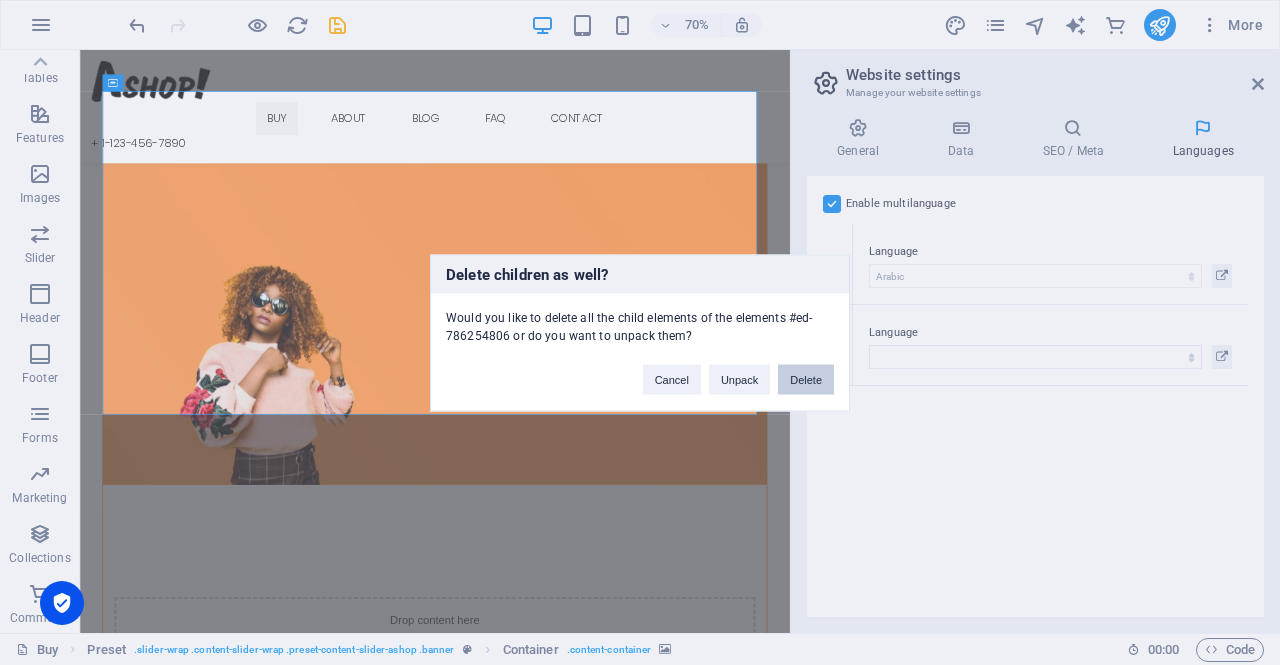 click on "Delete" at bounding box center (806, 379) 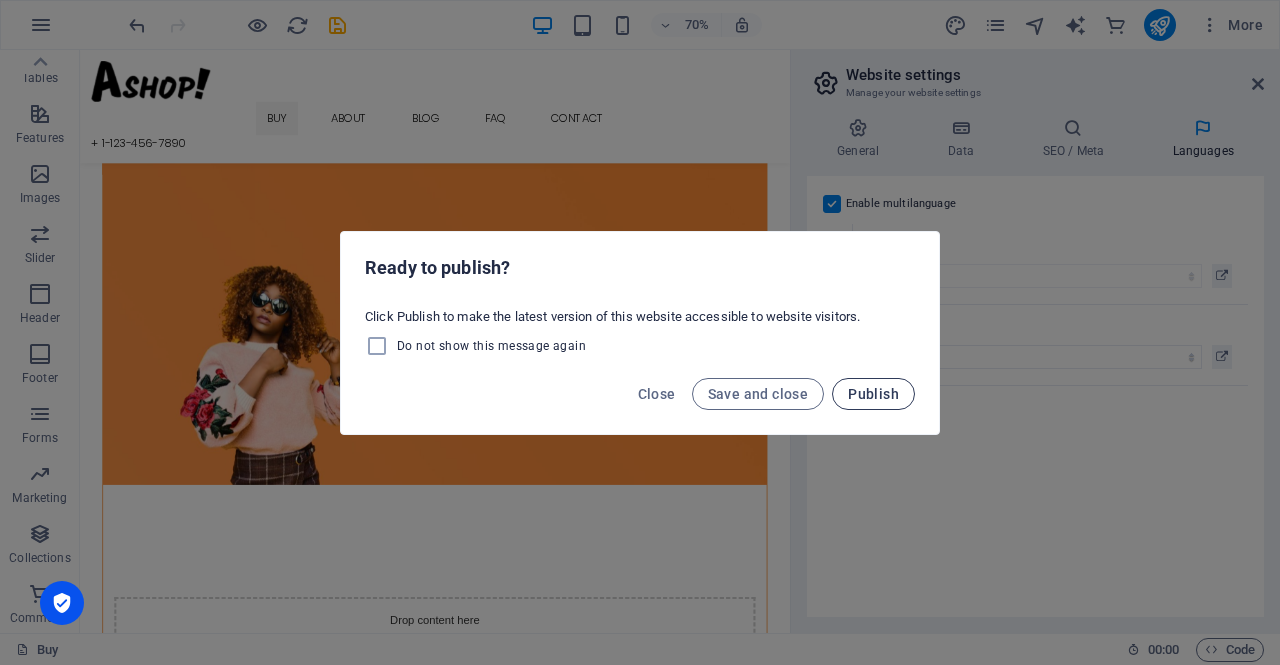drag, startPoint x: 800, startPoint y: 95, endPoint x: 877, endPoint y: 401, distance: 315.5392 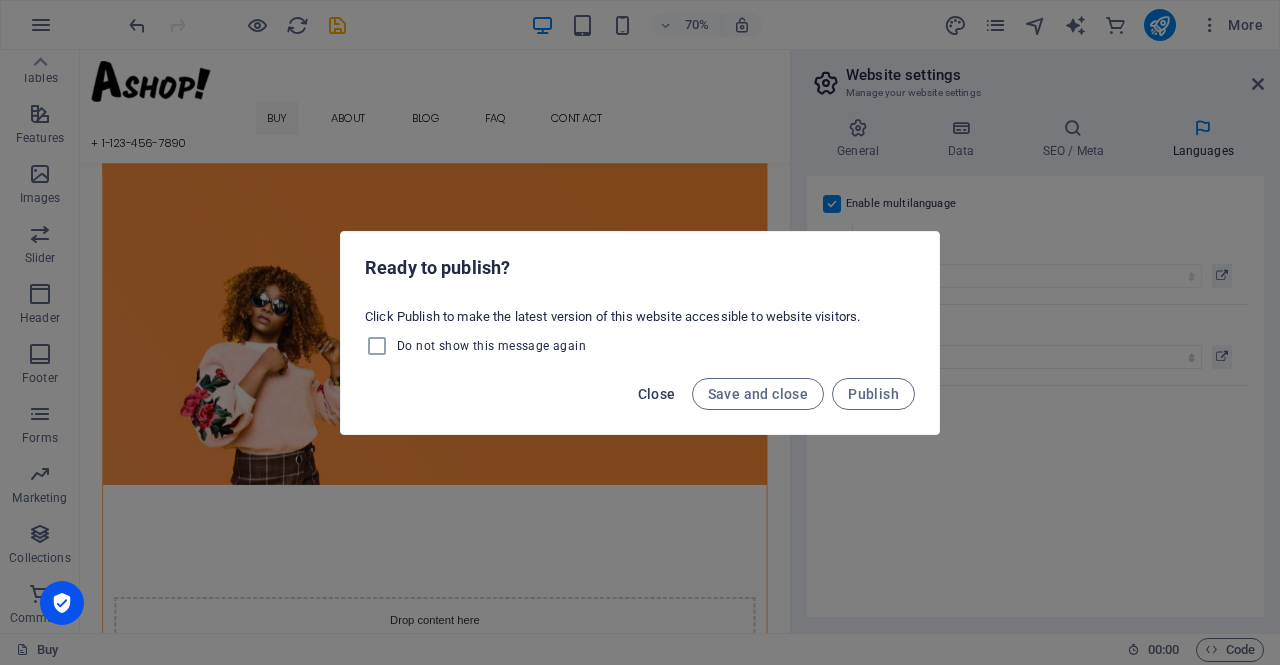 click on "Close" at bounding box center [657, 394] 